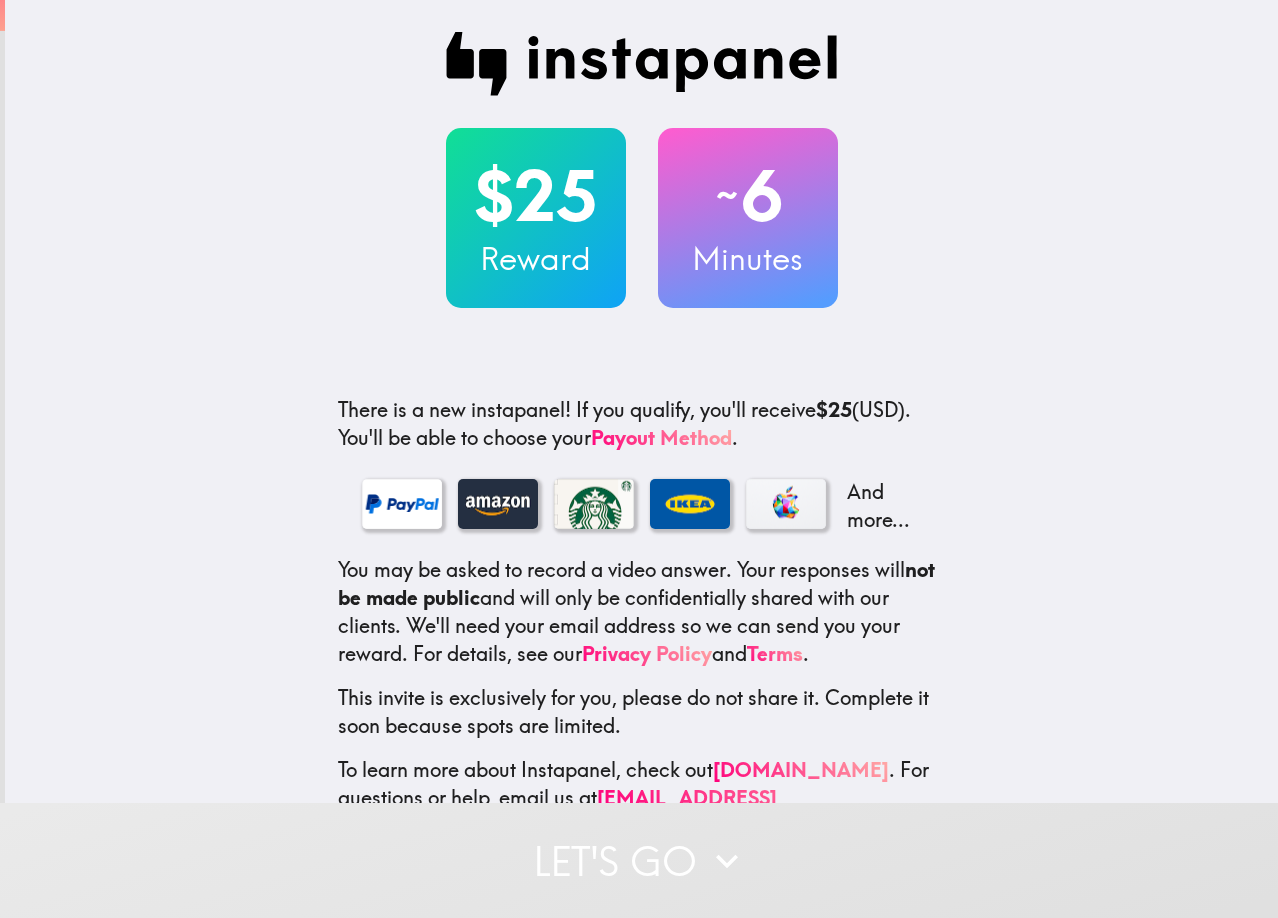 scroll, scrollTop: 0, scrollLeft: 0, axis: both 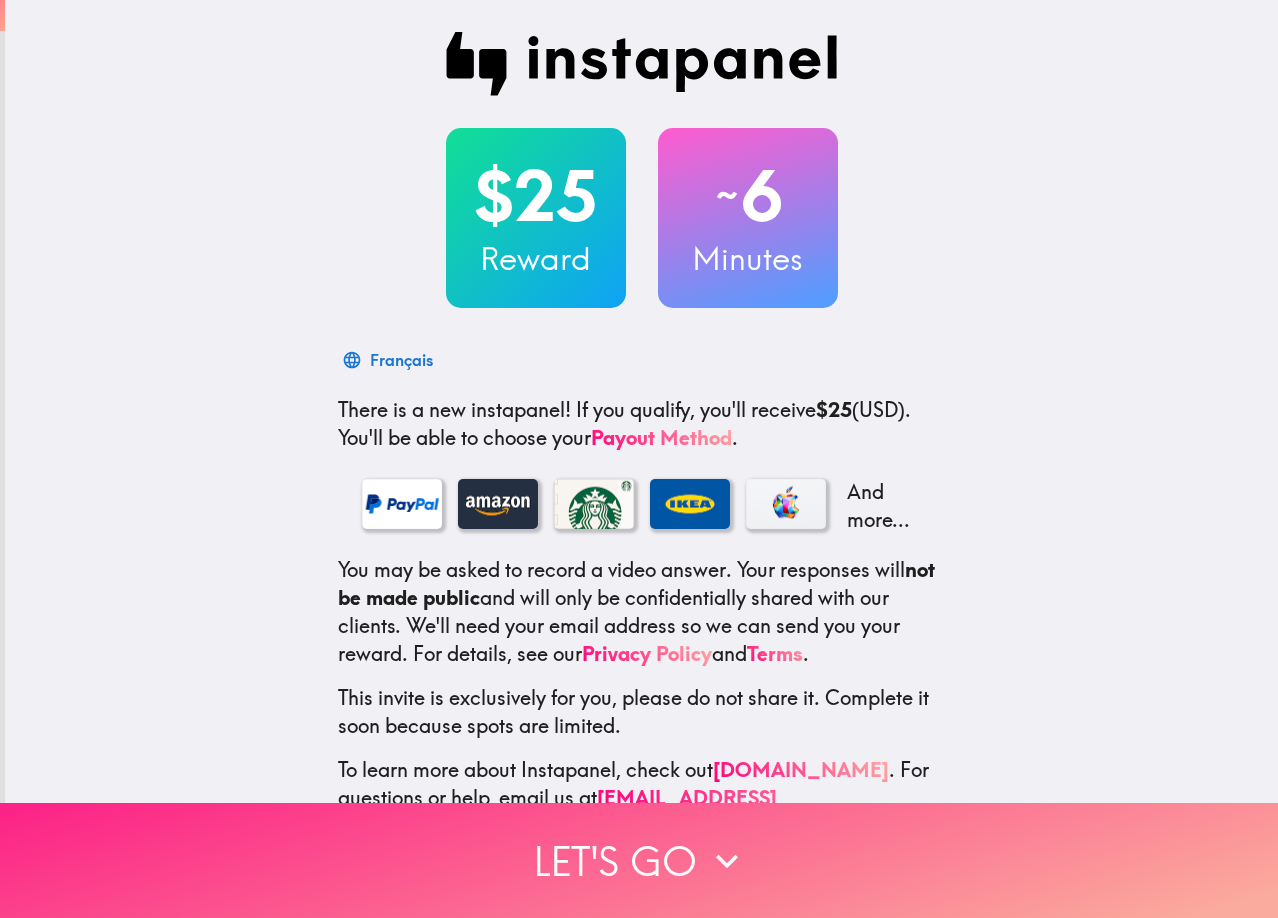 click on "Let's go" at bounding box center (639, 860) 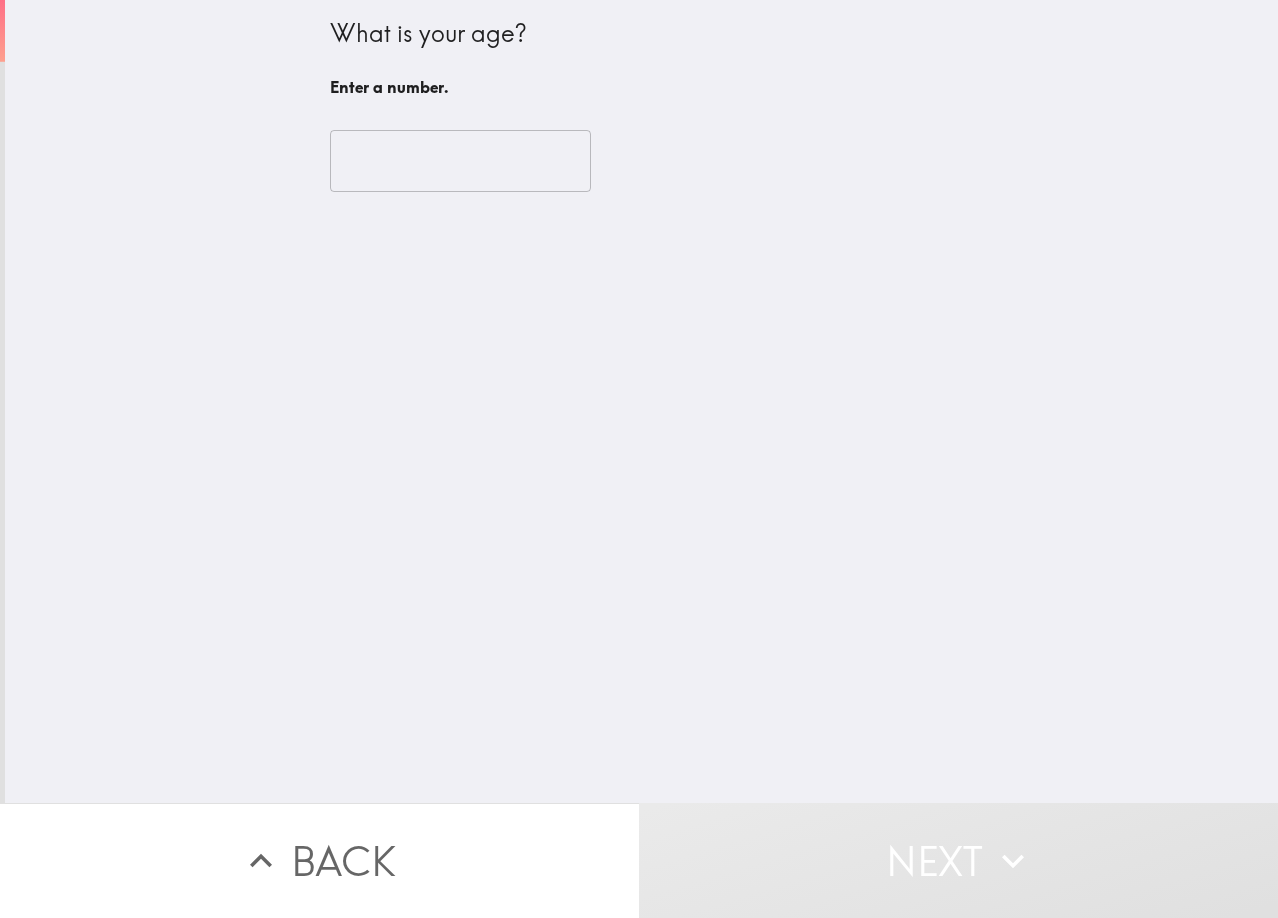 click at bounding box center [460, 161] 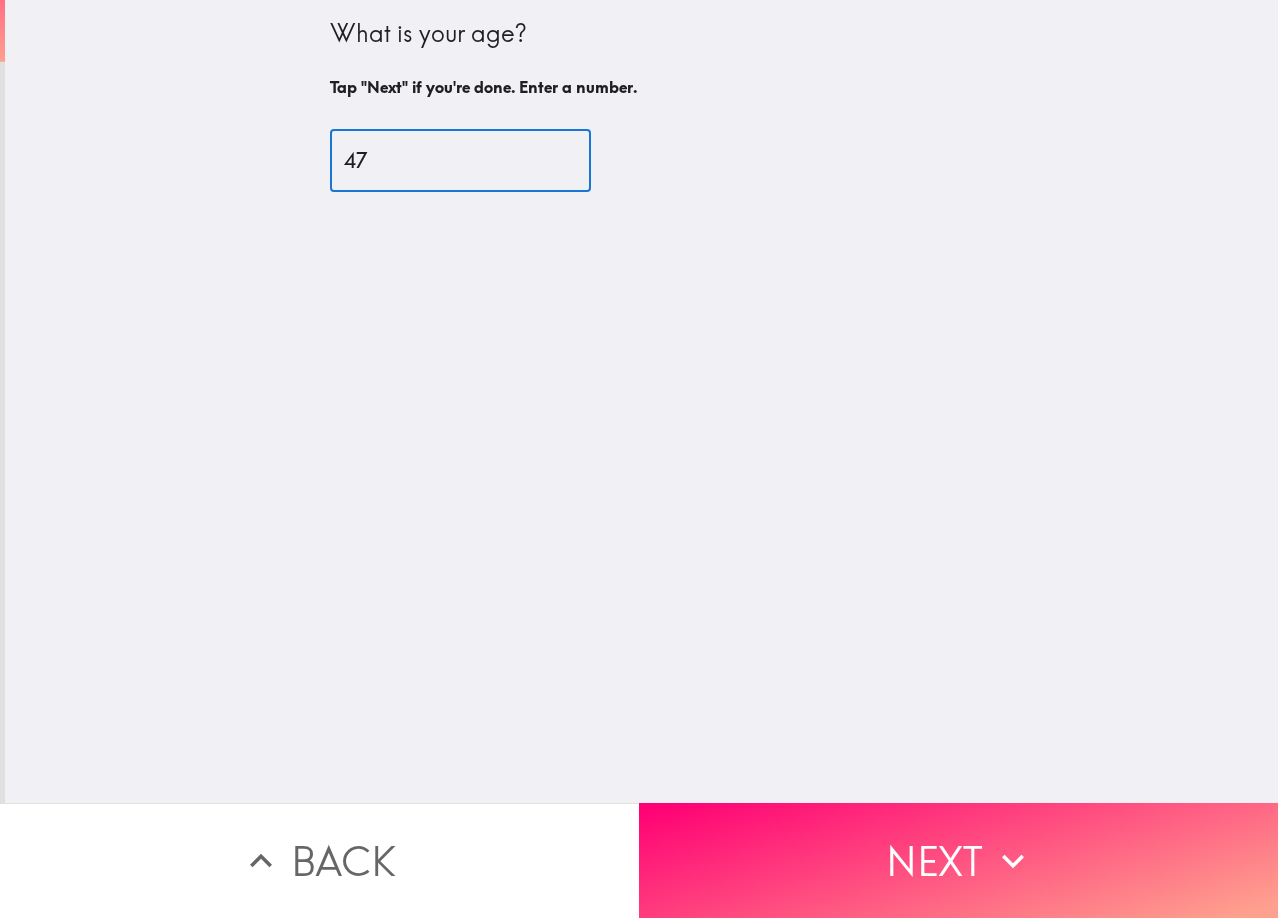 type on "47" 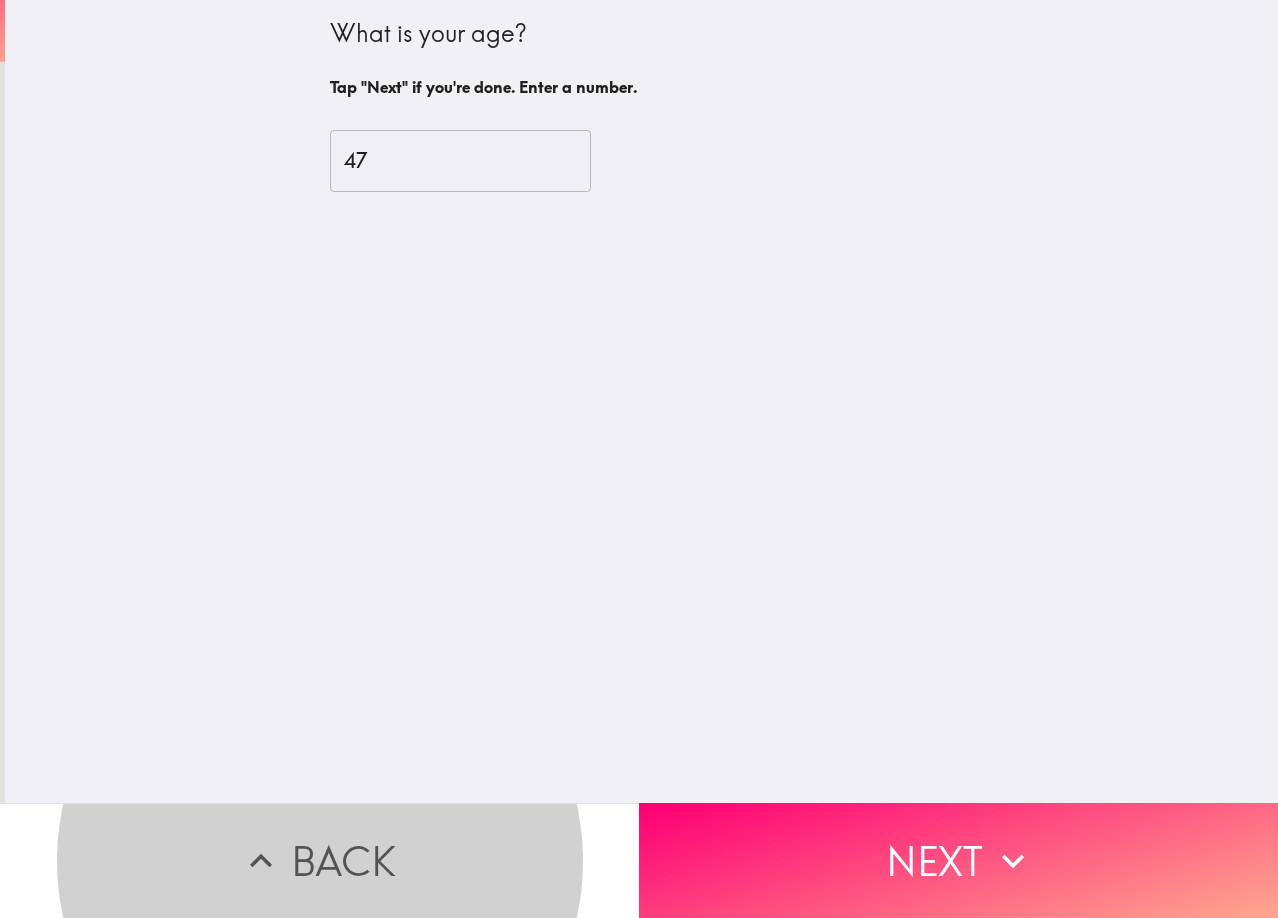 type 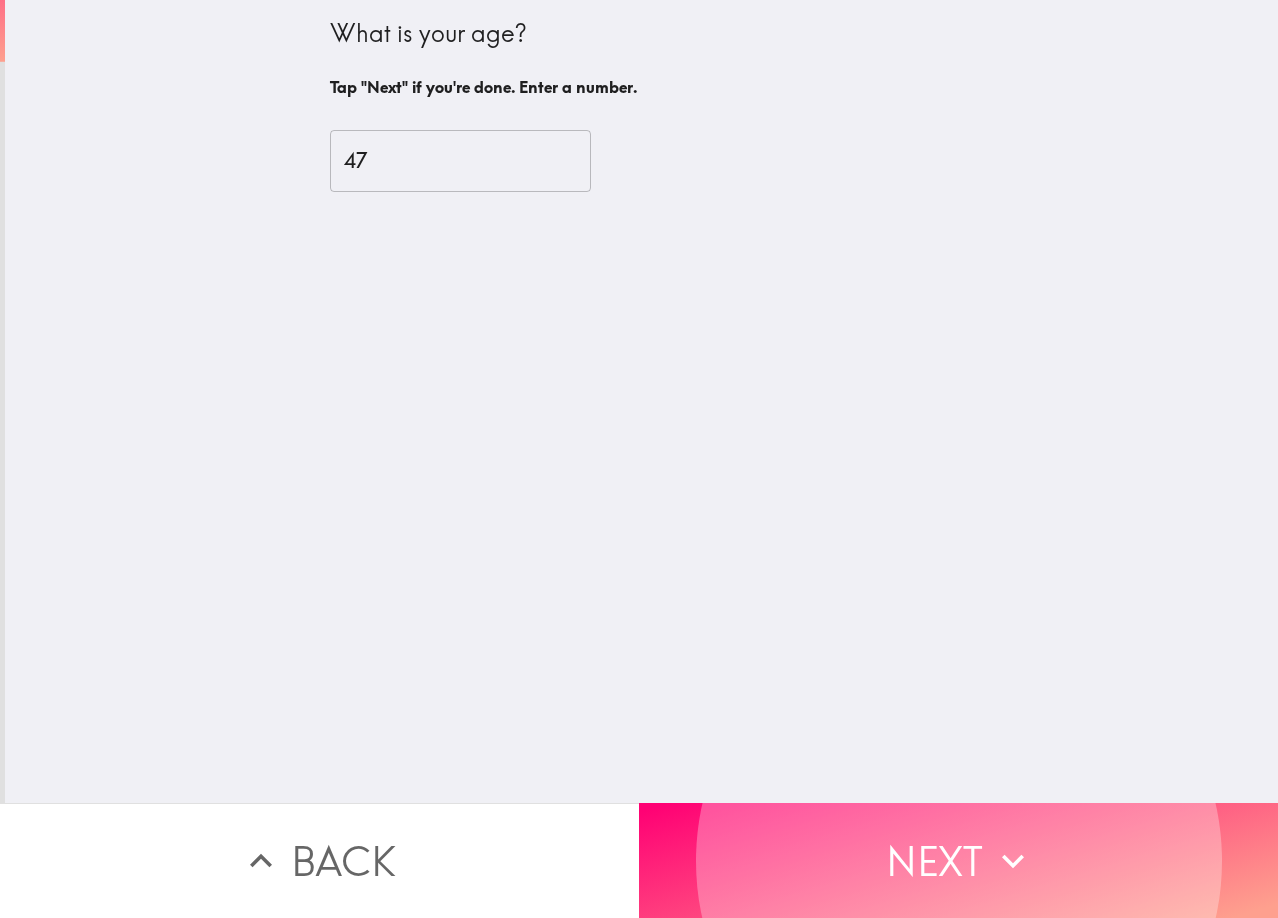 click on "Next" at bounding box center [958, 860] 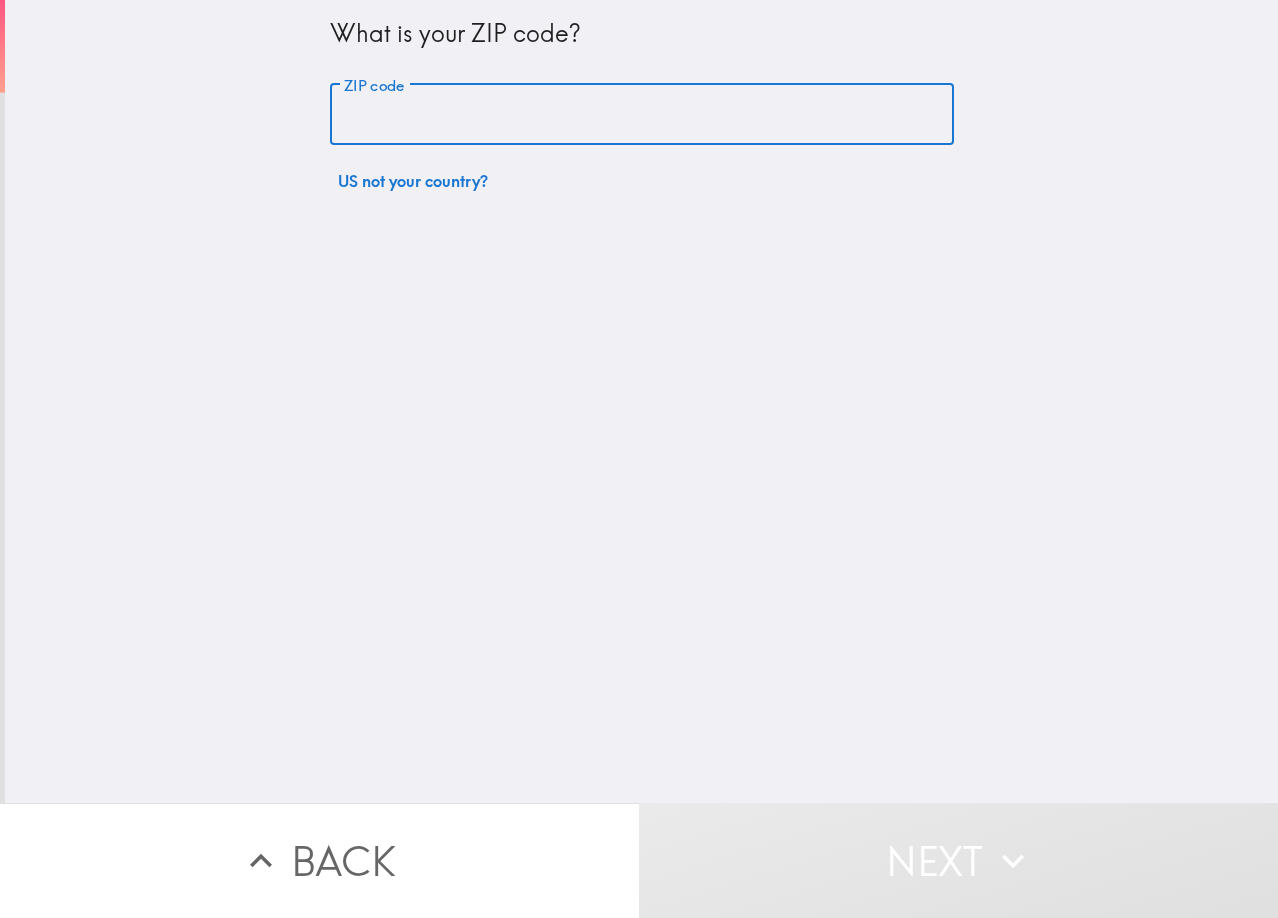 click on "ZIP code" at bounding box center [642, 115] 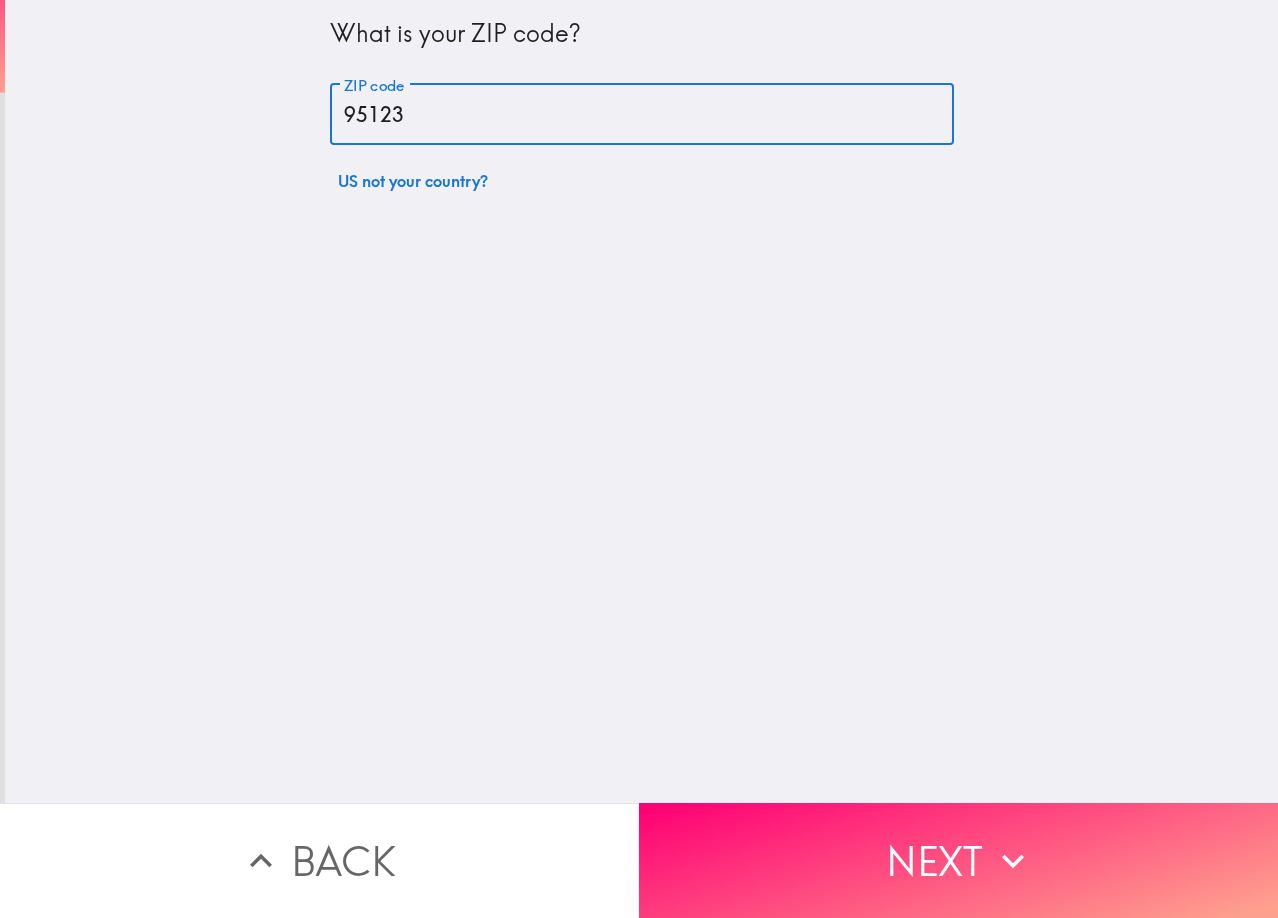 type on "95123" 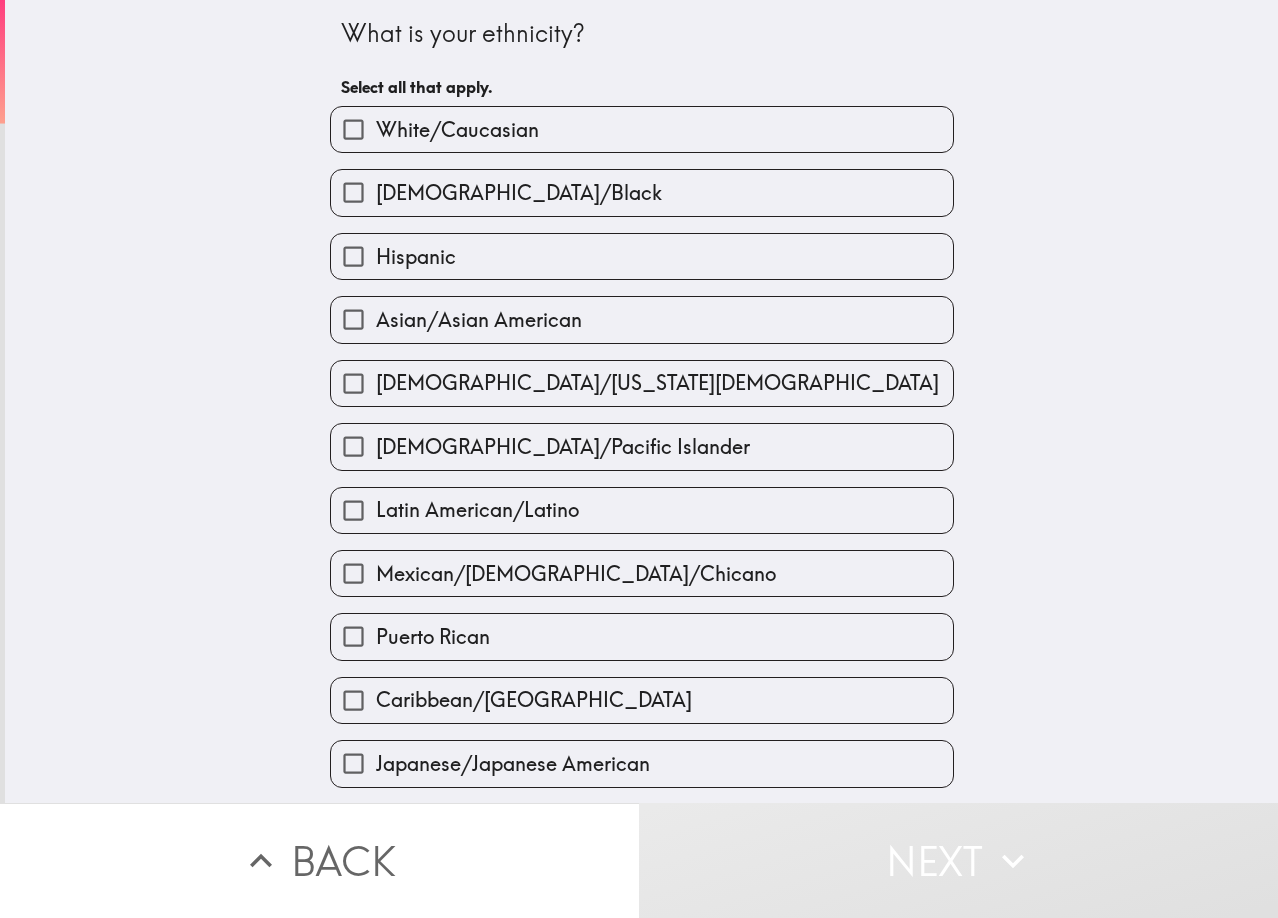 click on "Hispanic" at bounding box center (353, 256) 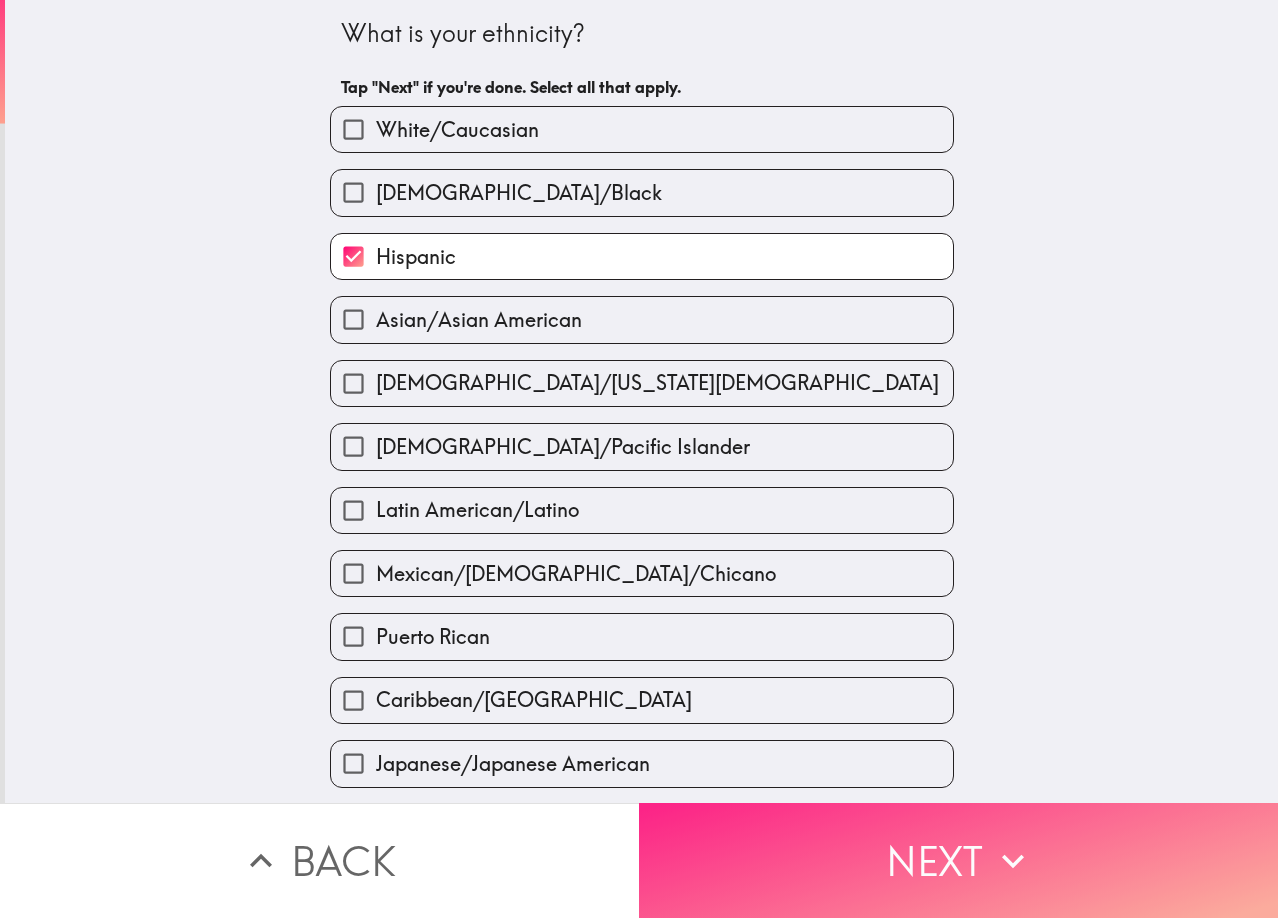 click on "Next" at bounding box center (958, 860) 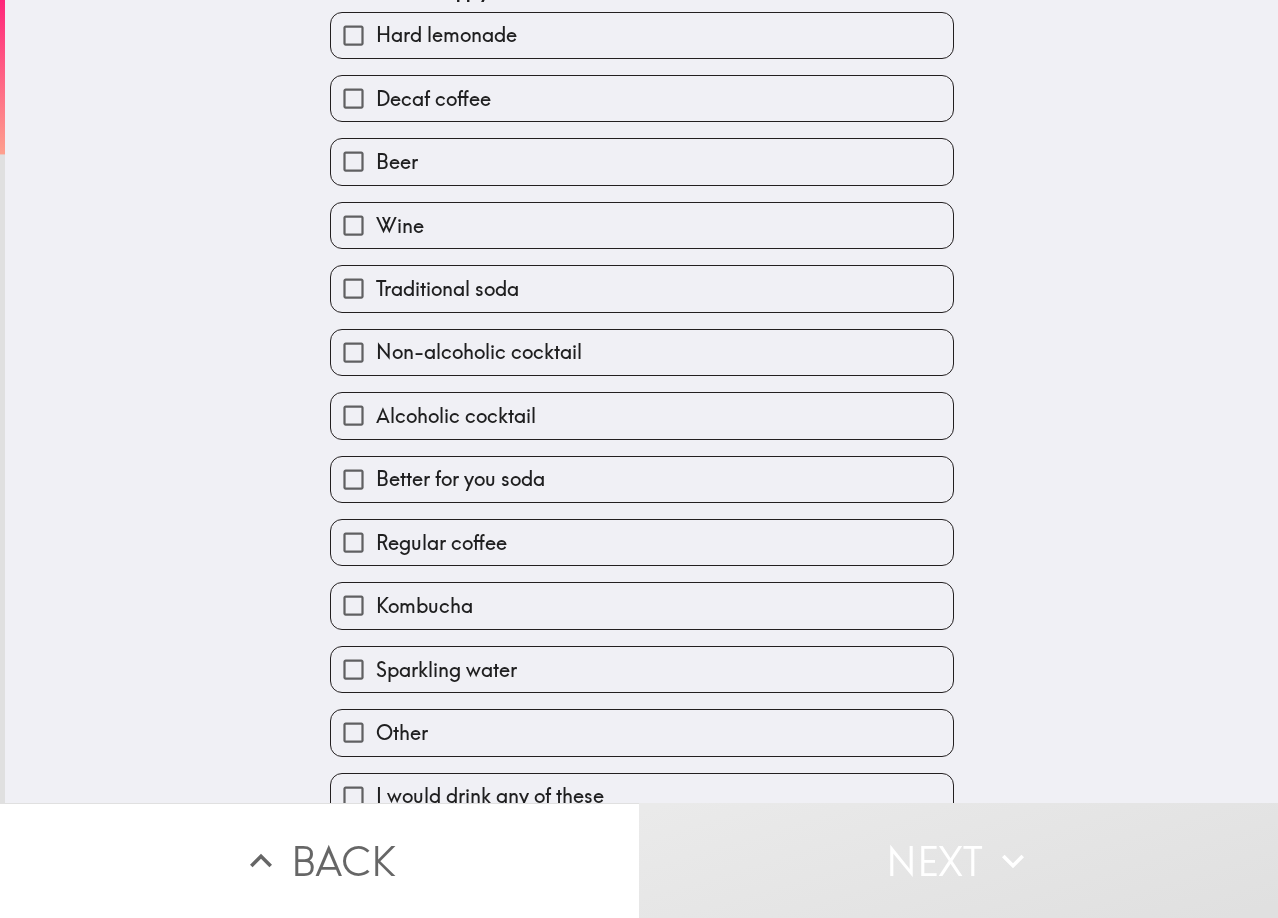 scroll, scrollTop: 145, scrollLeft: 0, axis: vertical 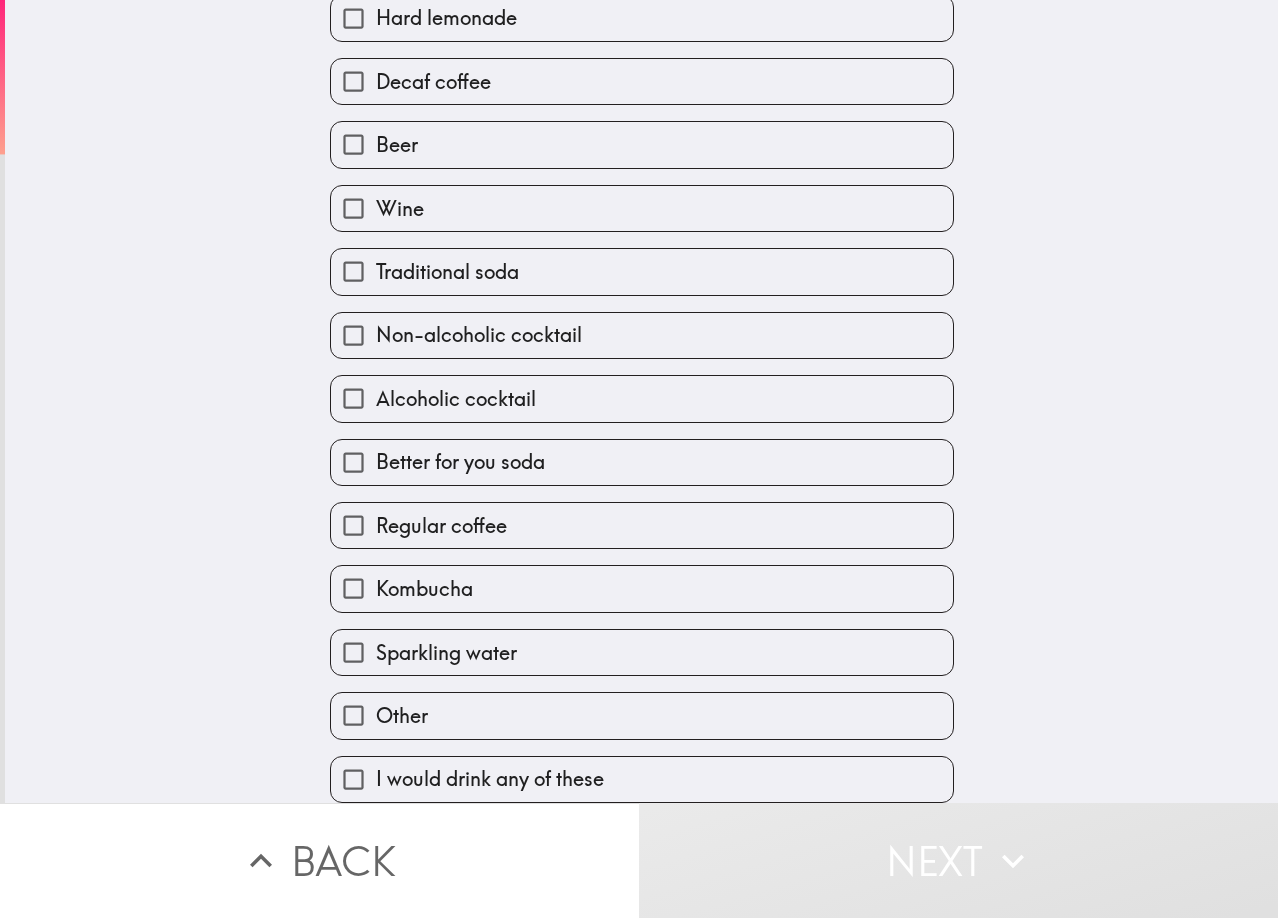 click on "I would drink any of these" at bounding box center (490, 779) 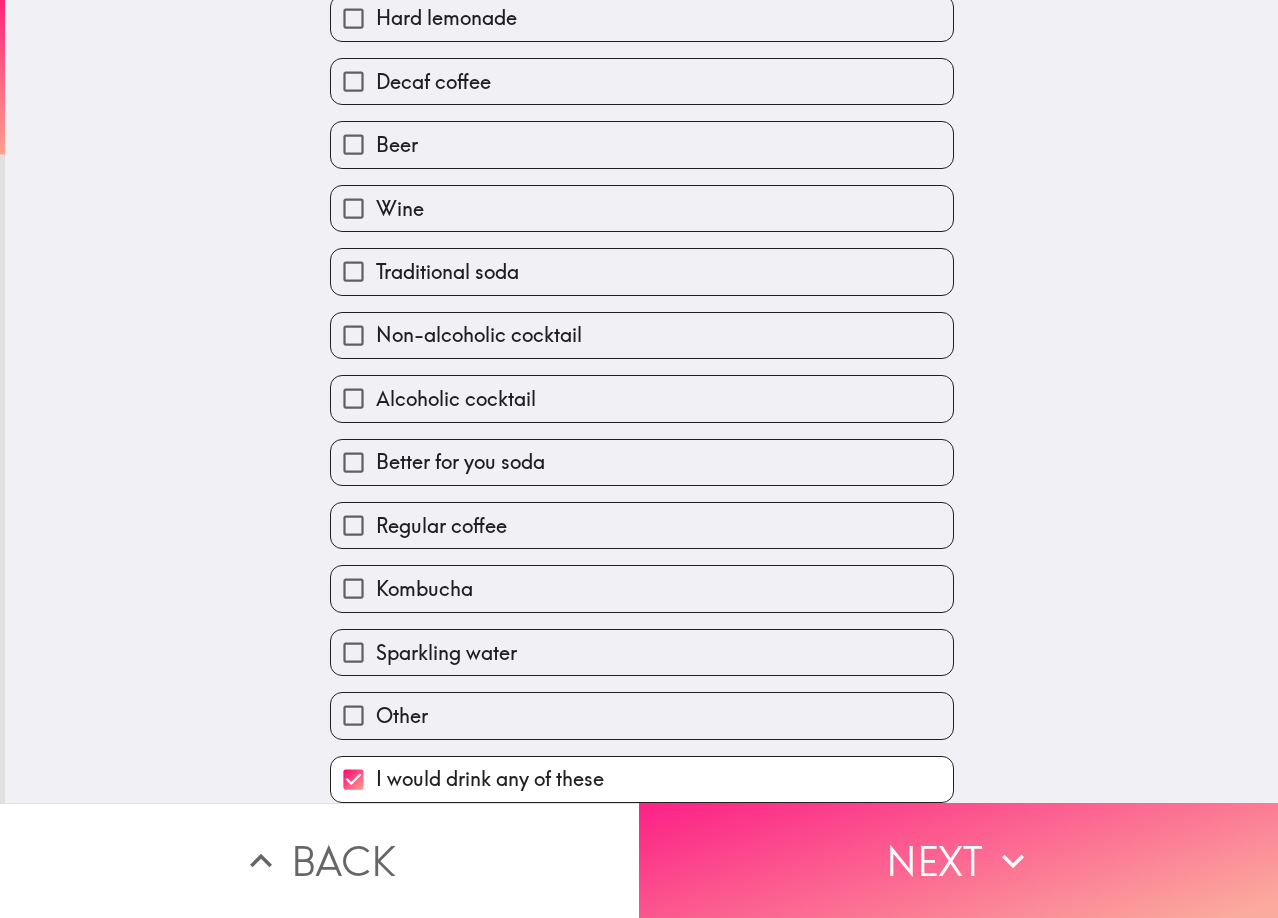 click on "Next" at bounding box center (958, 860) 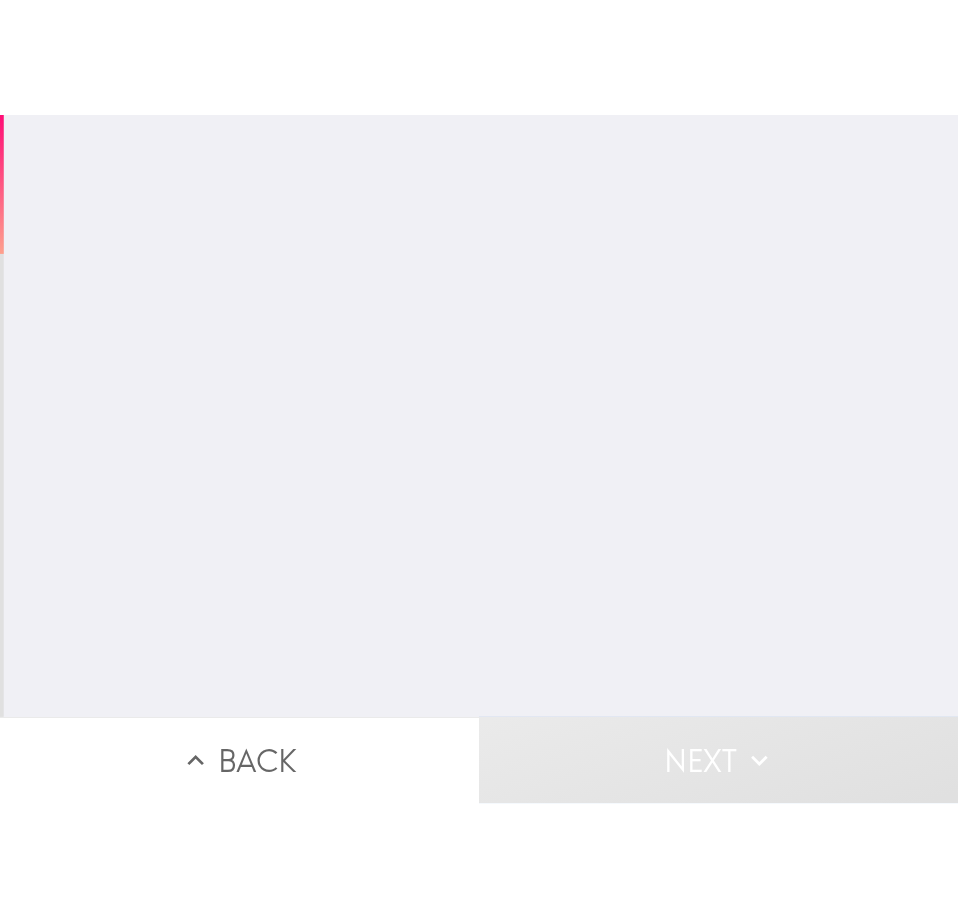 scroll, scrollTop: 0, scrollLeft: 0, axis: both 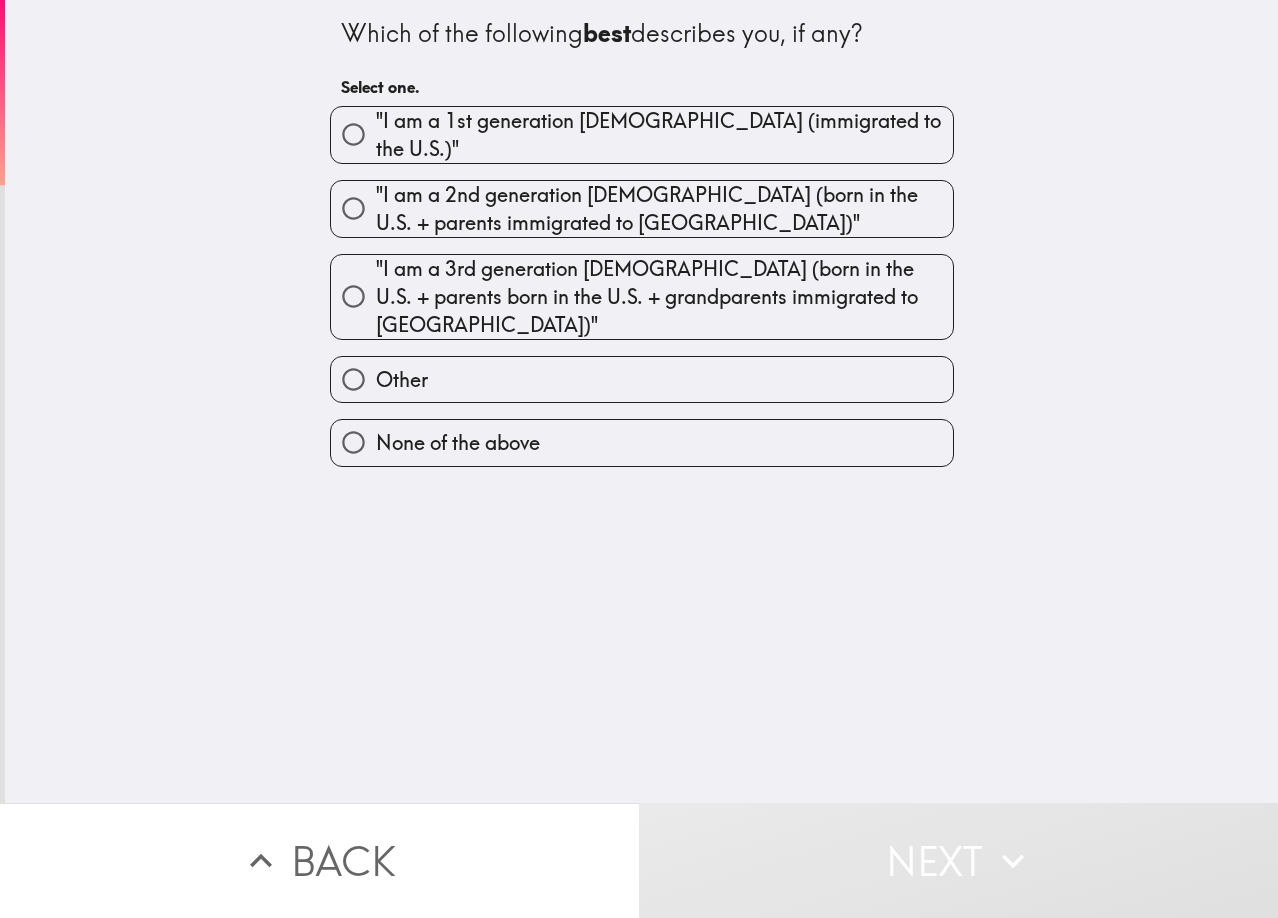 click on "None of the above" at bounding box center (642, 442) 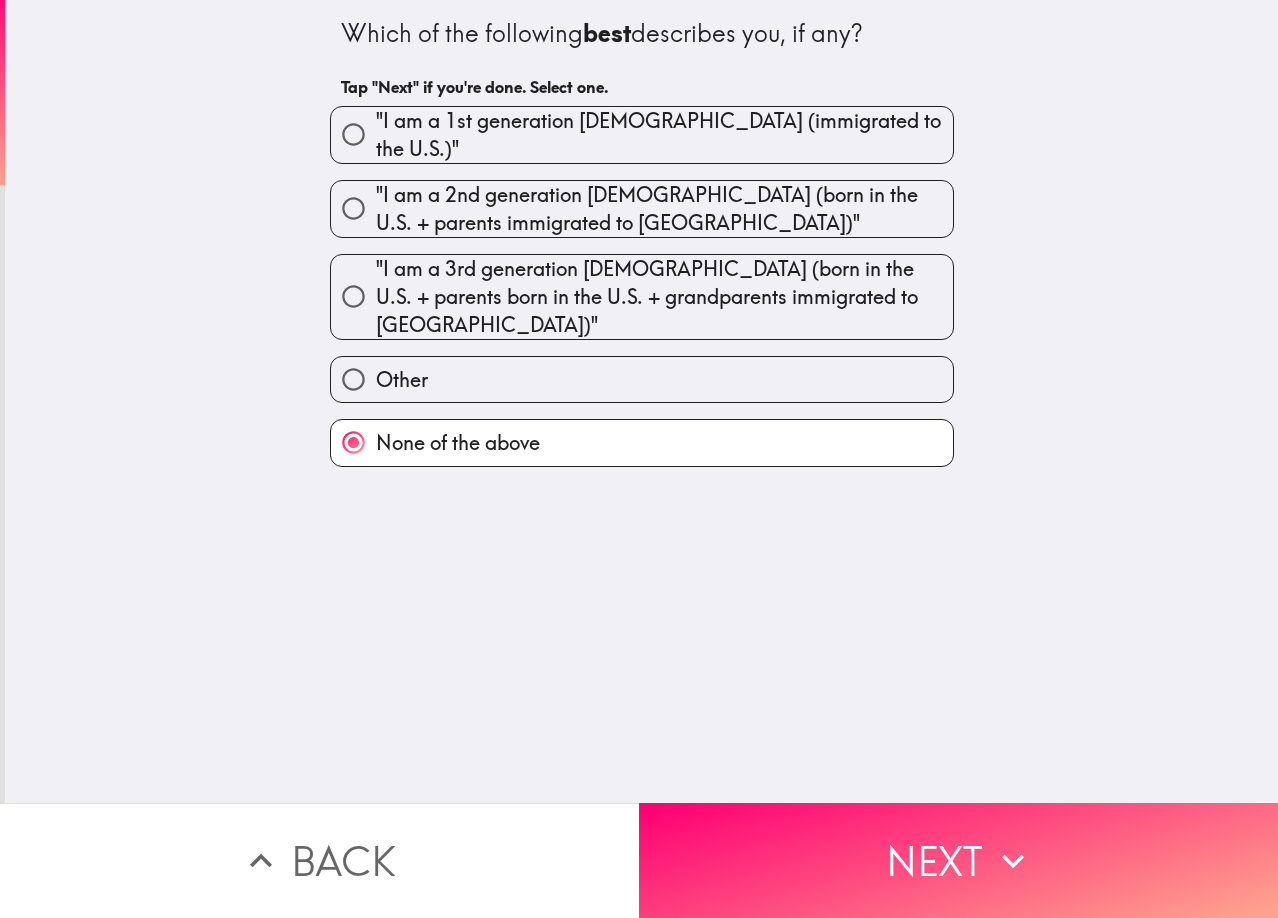 click on ""I am a 1st generation [DEMOGRAPHIC_DATA] (immigrated to the U.S.)"" at bounding box center [664, 135] 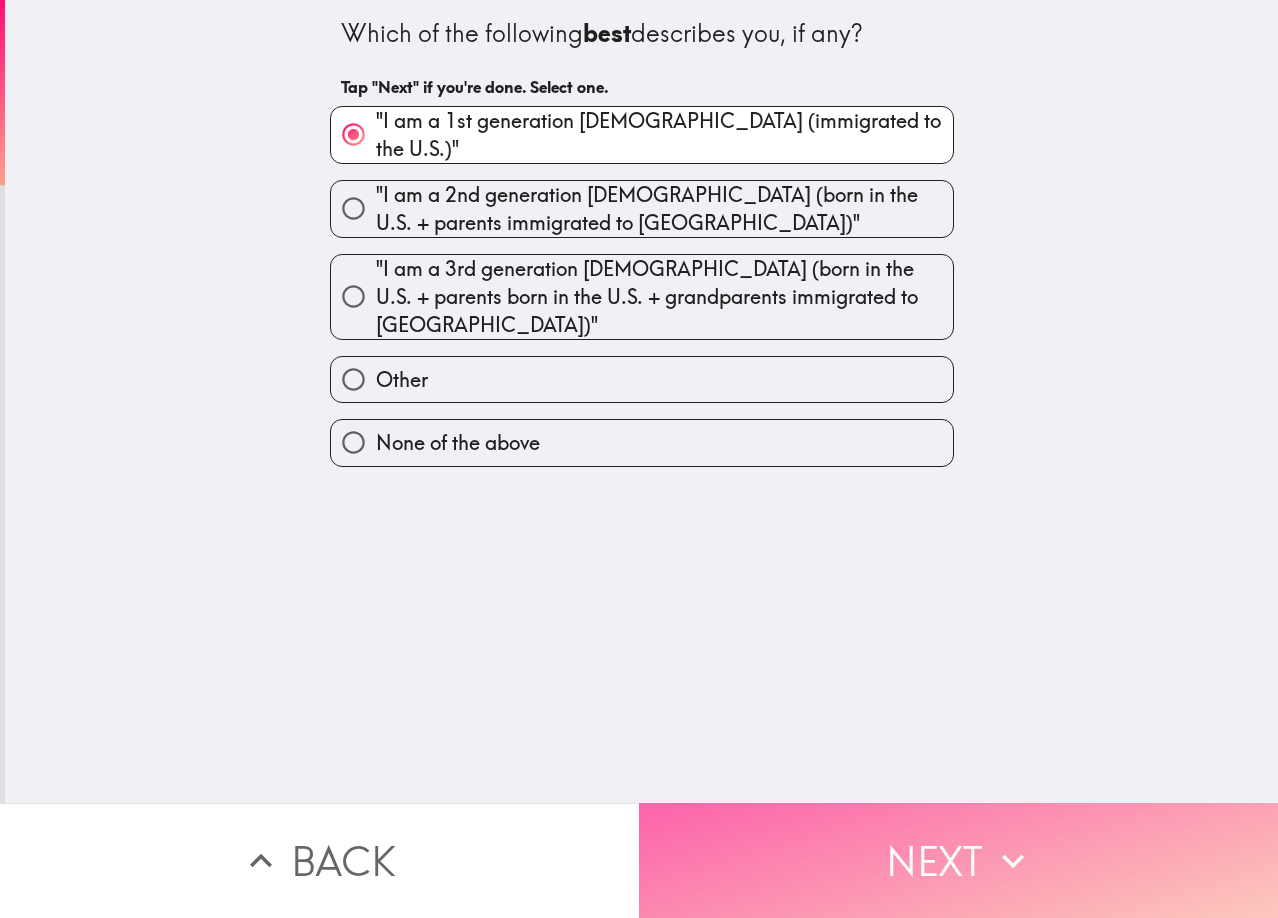 click on "Next" at bounding box center (958, 860) 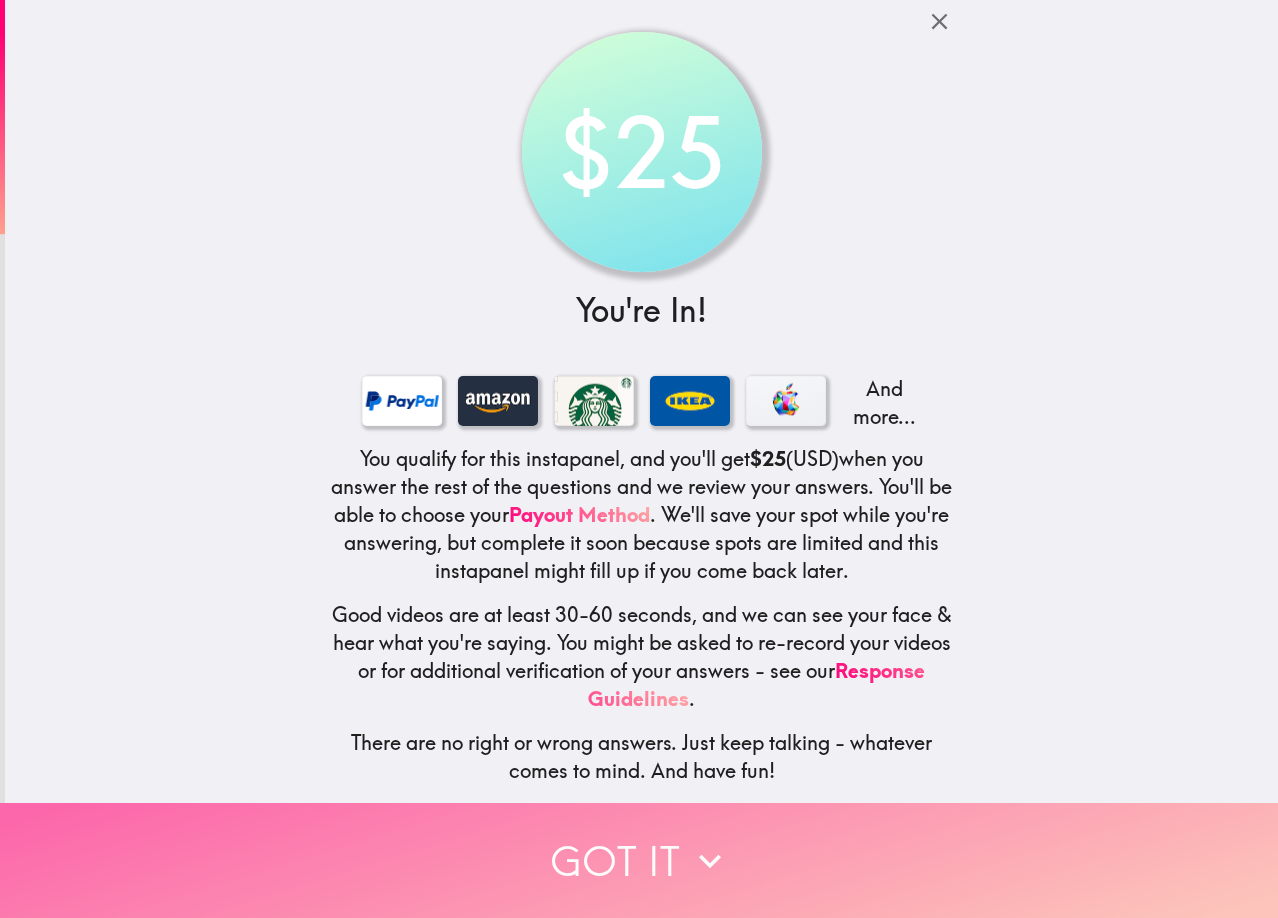 click on "Got it" at bounding box center [639, 860] 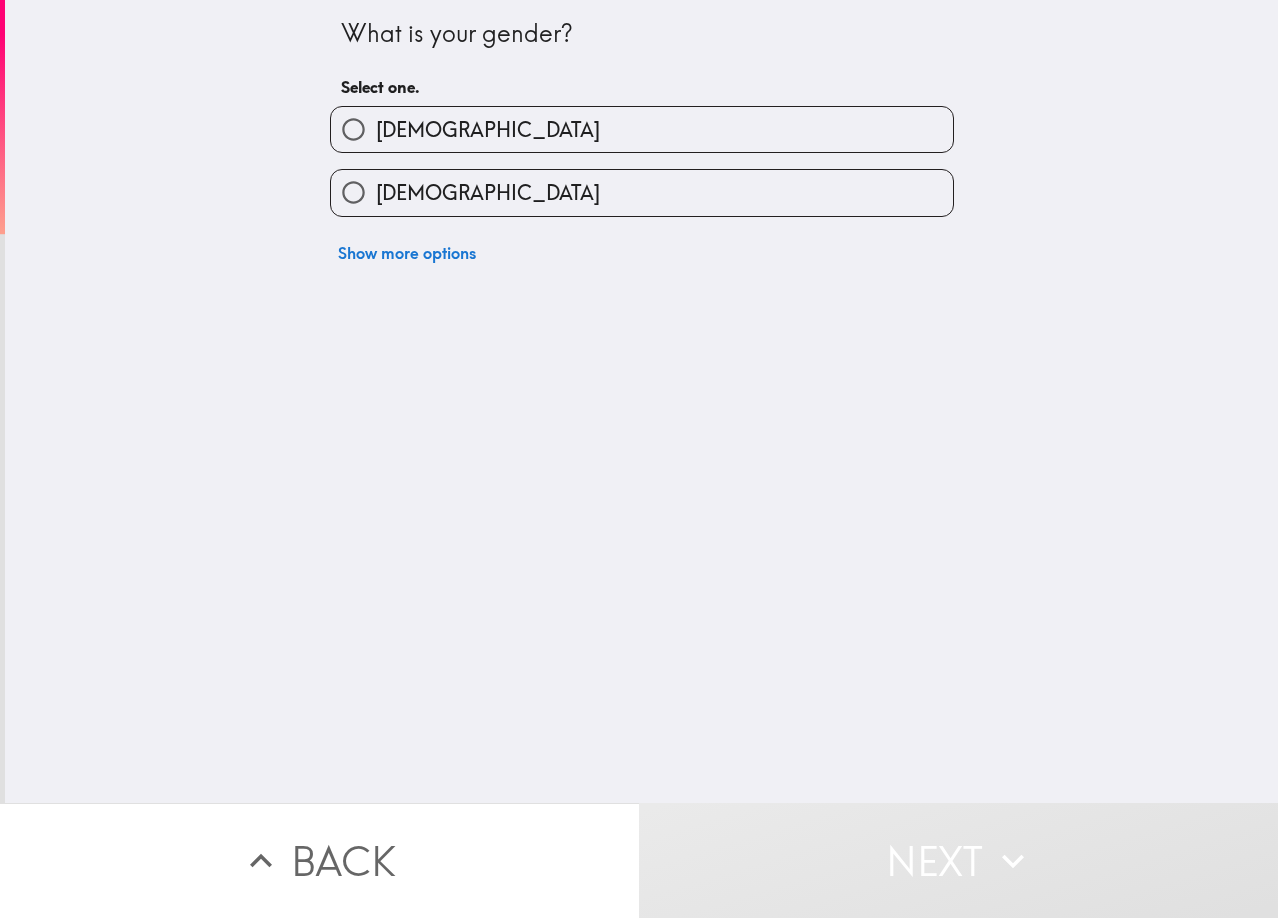 click on "[DEMOGRAPHIC_DATA]" at bounding box center [642, 129] 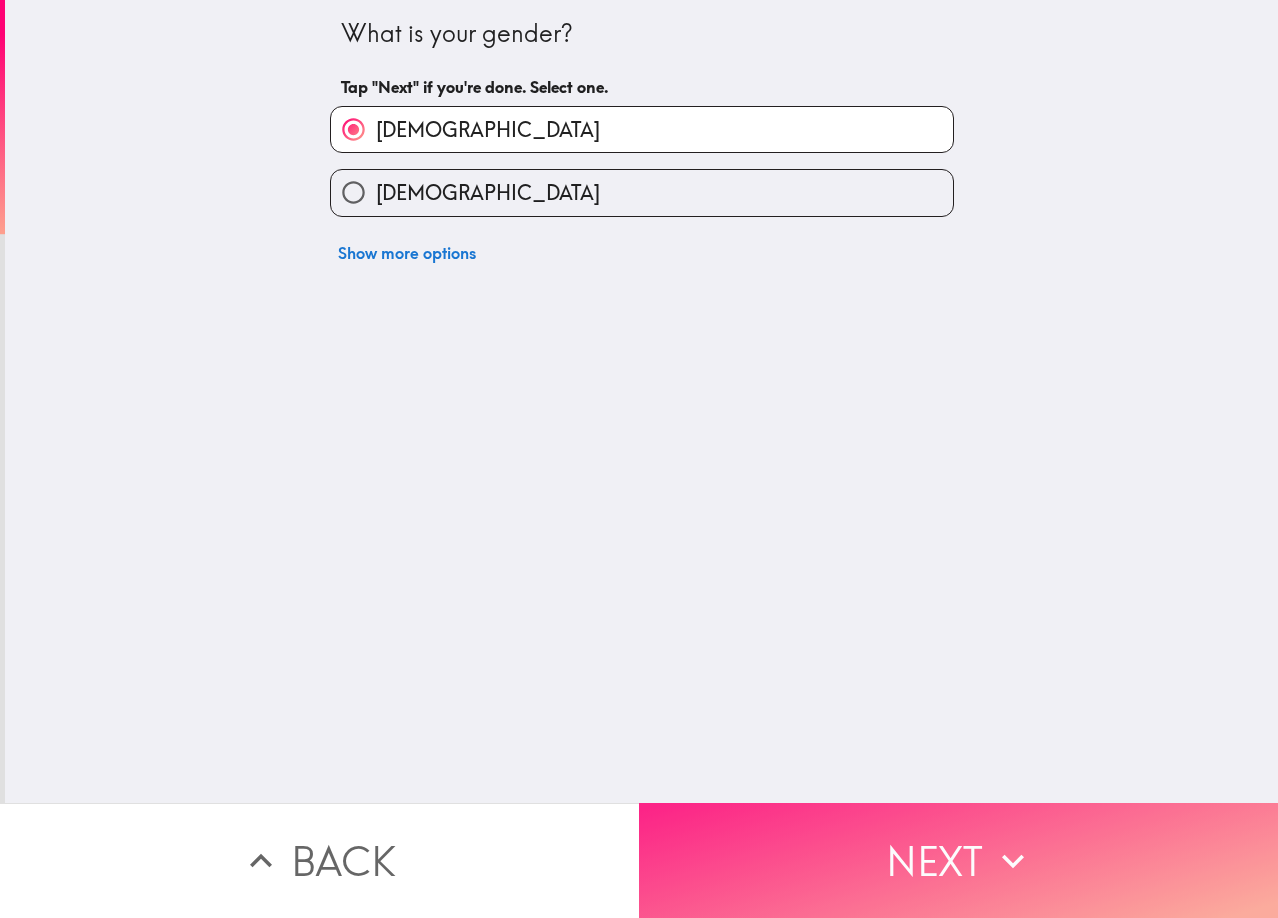 click on "Next" at bounding box center (958, 860) 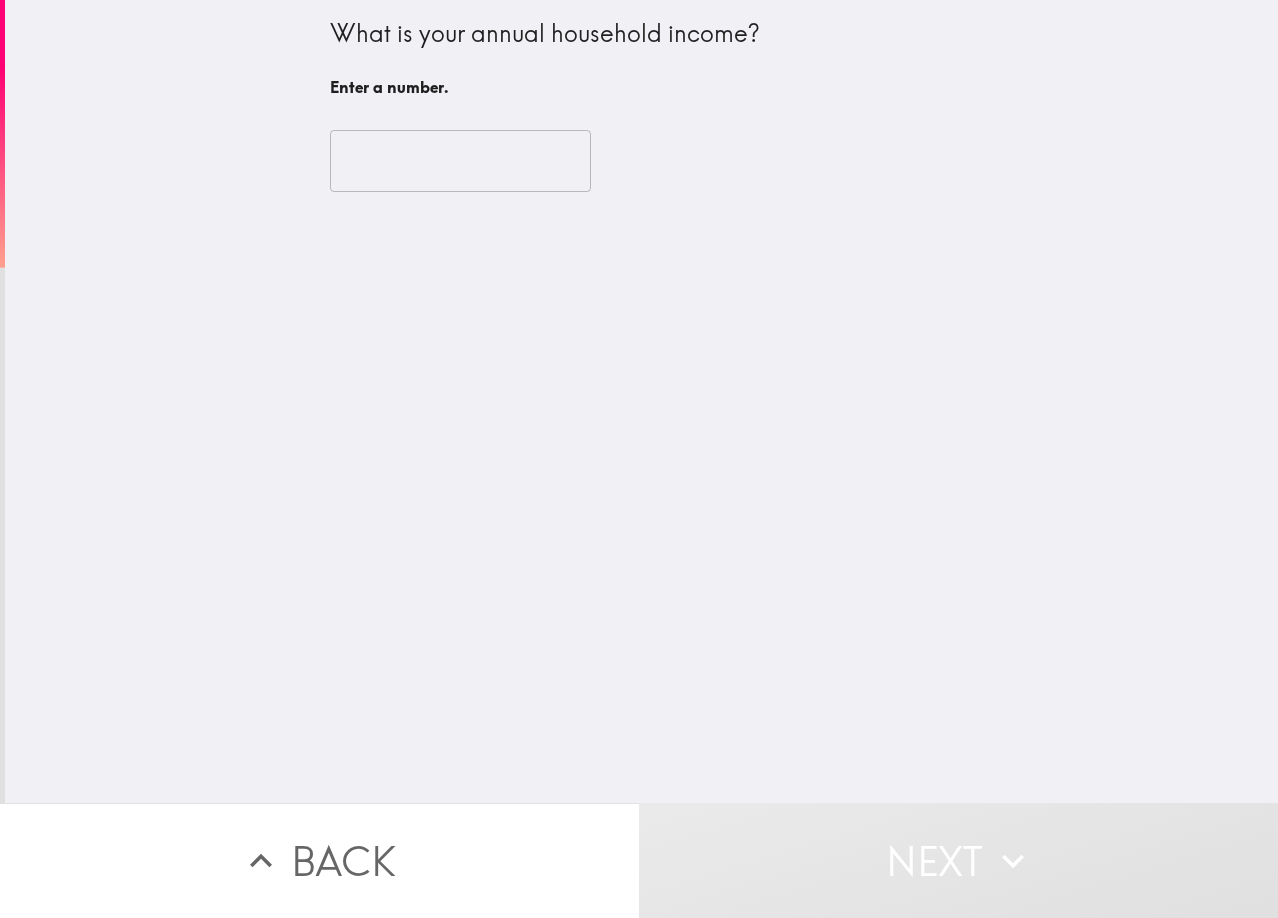 click at bounding box center (460, 161) 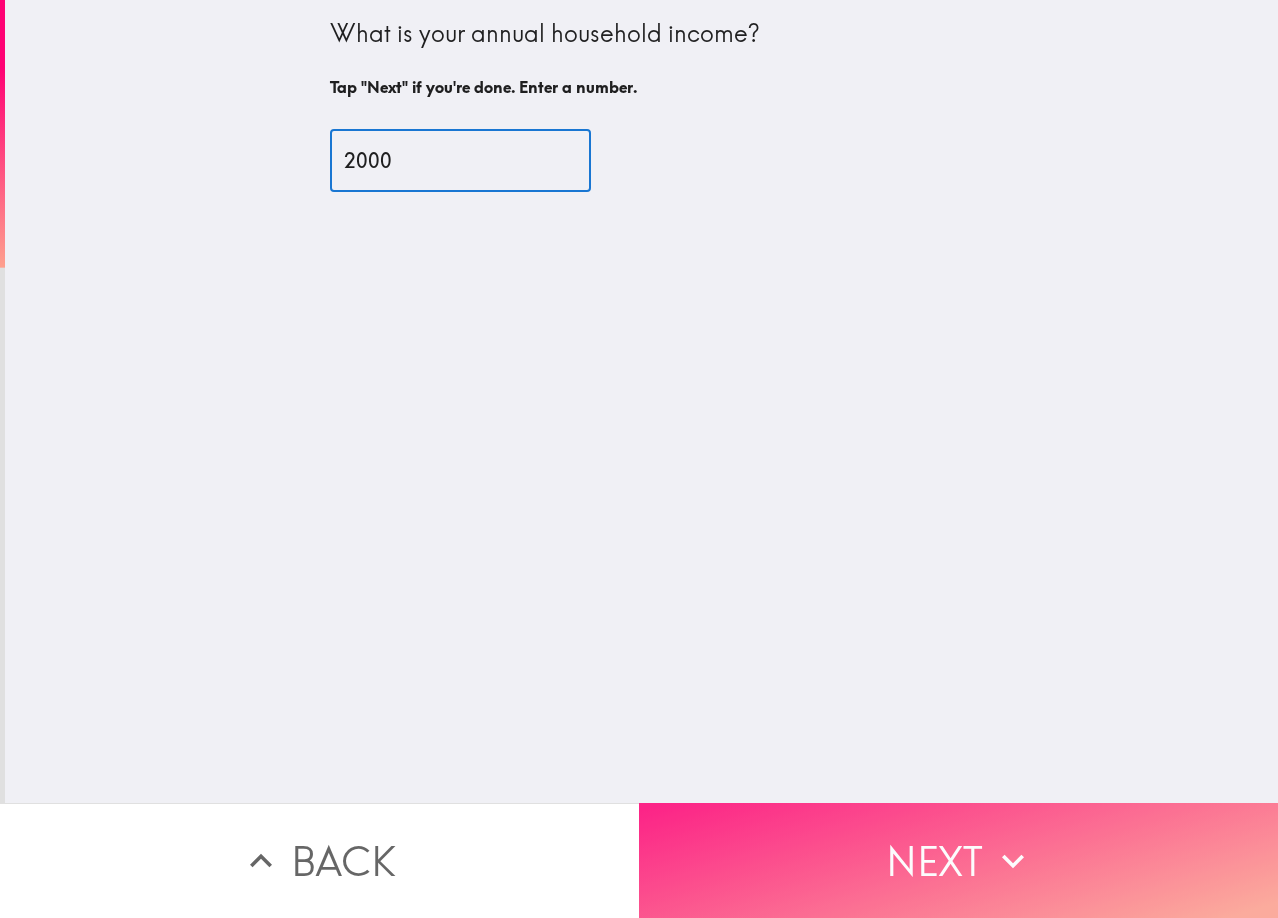 type on "2000" 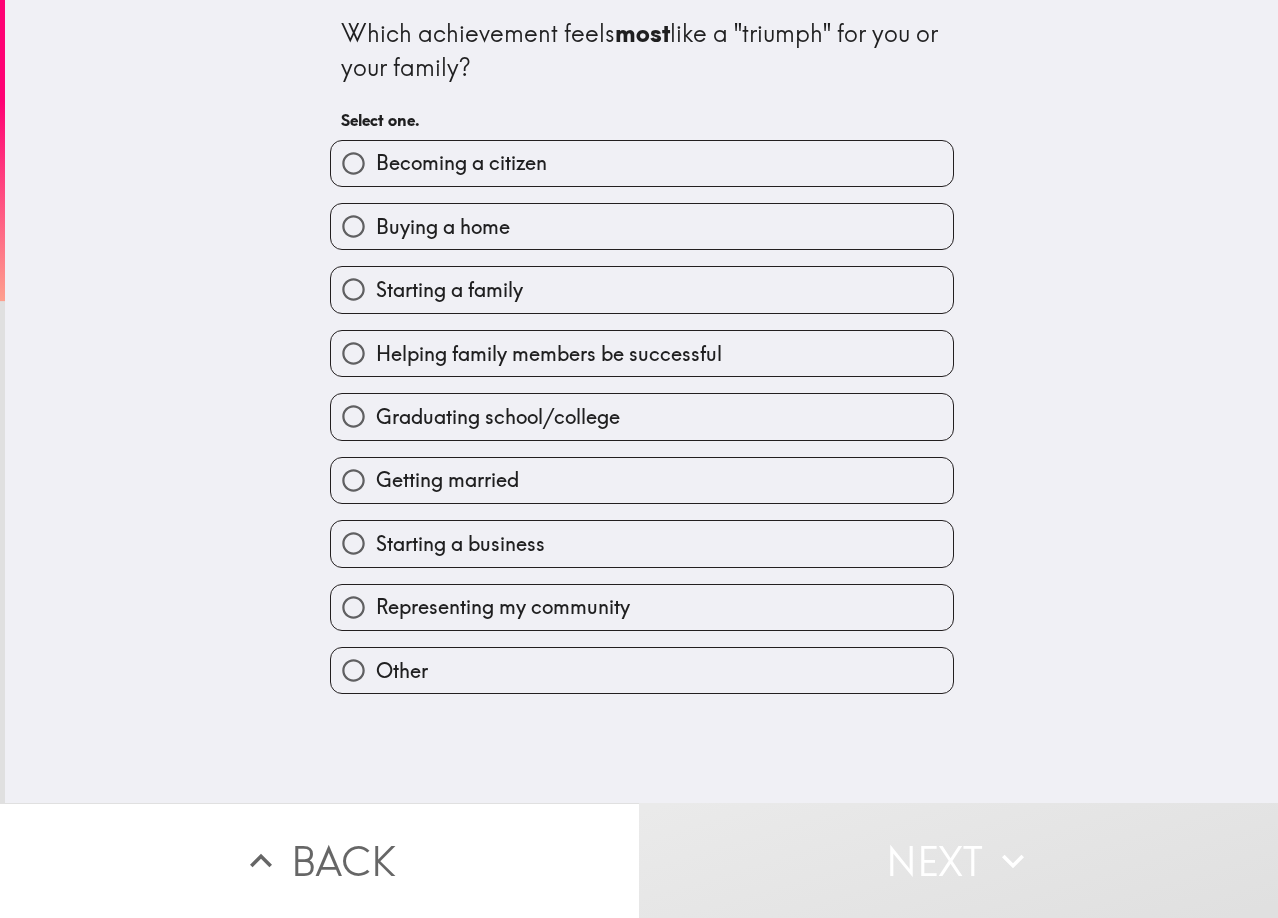 click on "Buying a home" at bounding box center (642, 226) 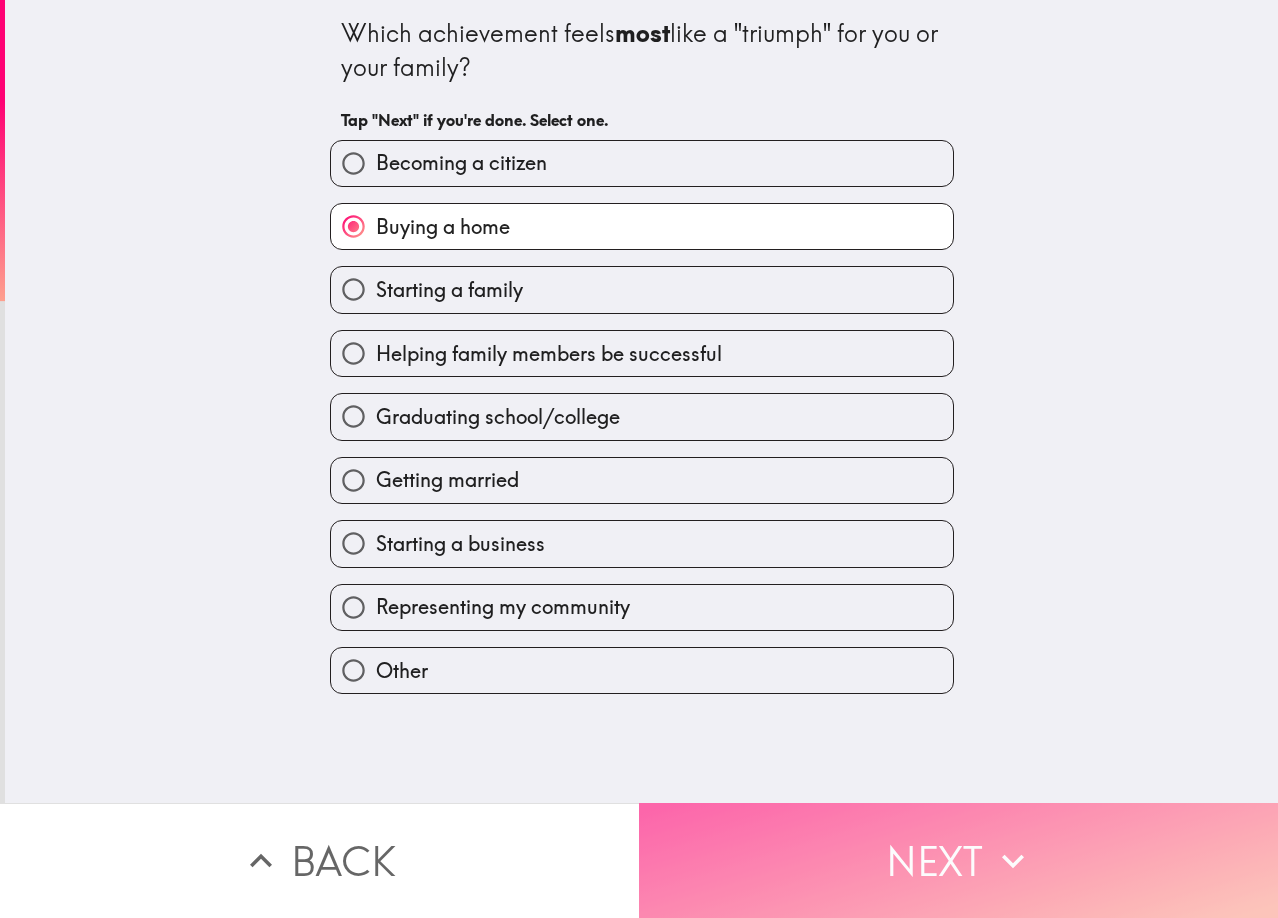 click on "Next" at bounding box center (958, 860) 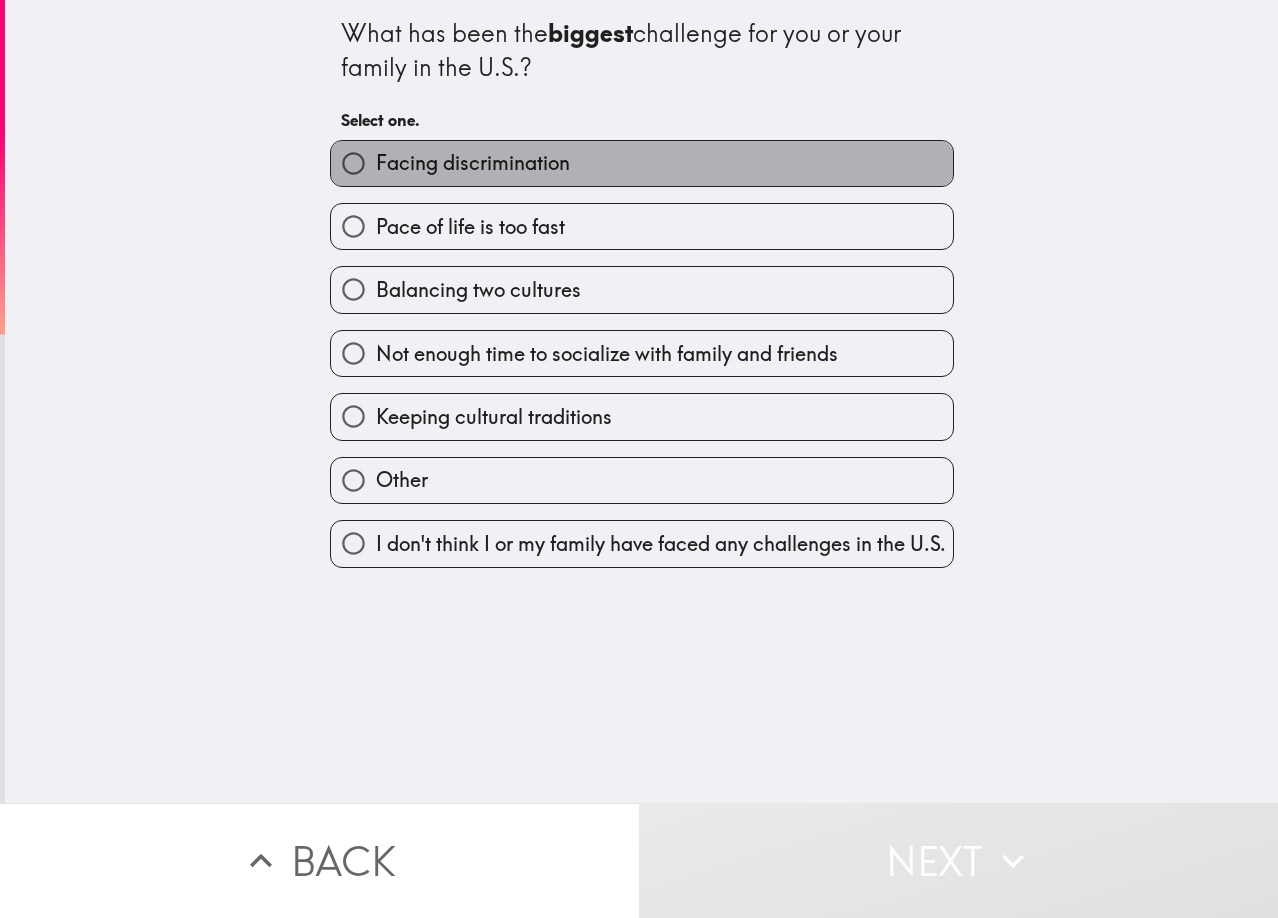 click on "Facing discrimination" at bounding box center (473, 163) 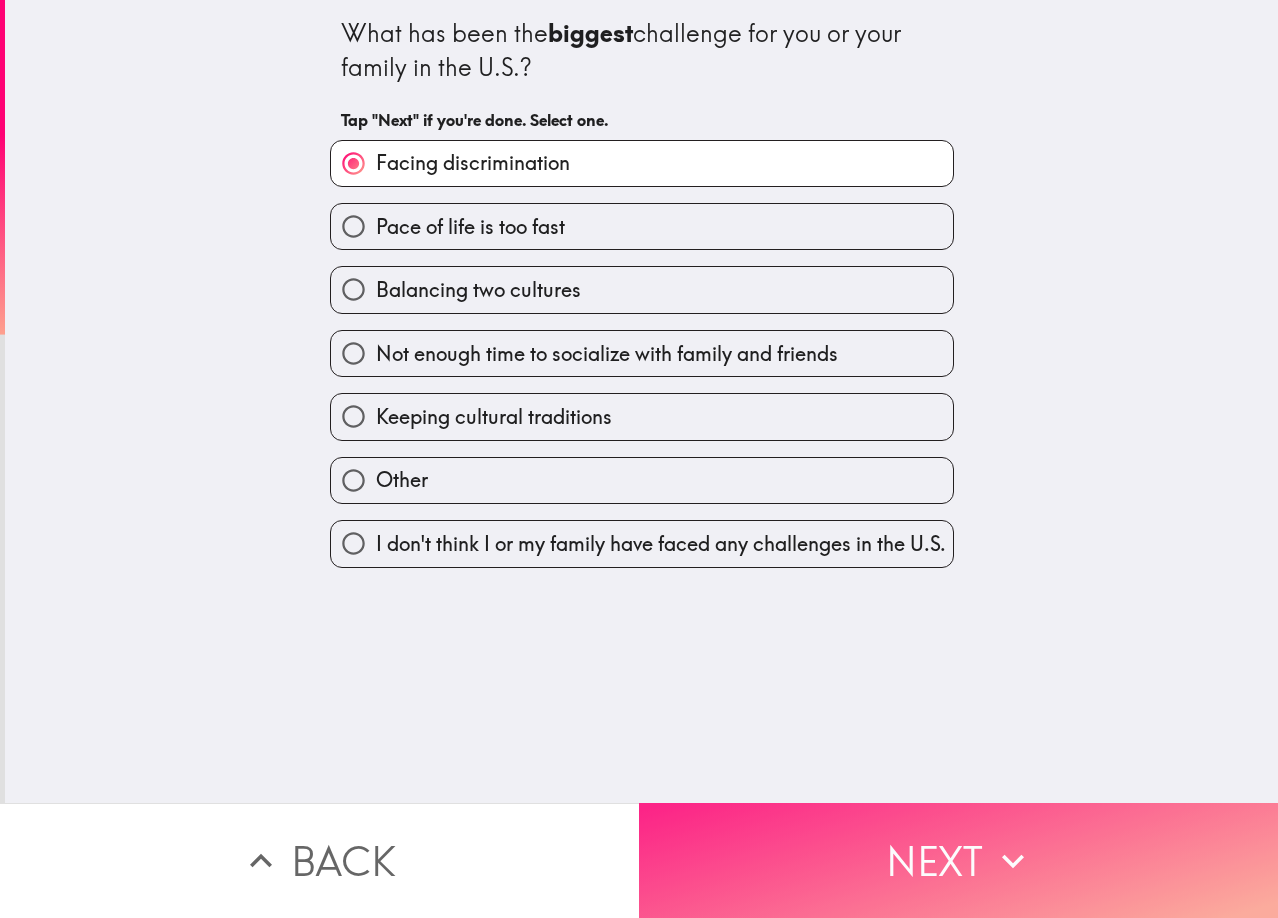 click on "Next" at bounding box center (958, 860) 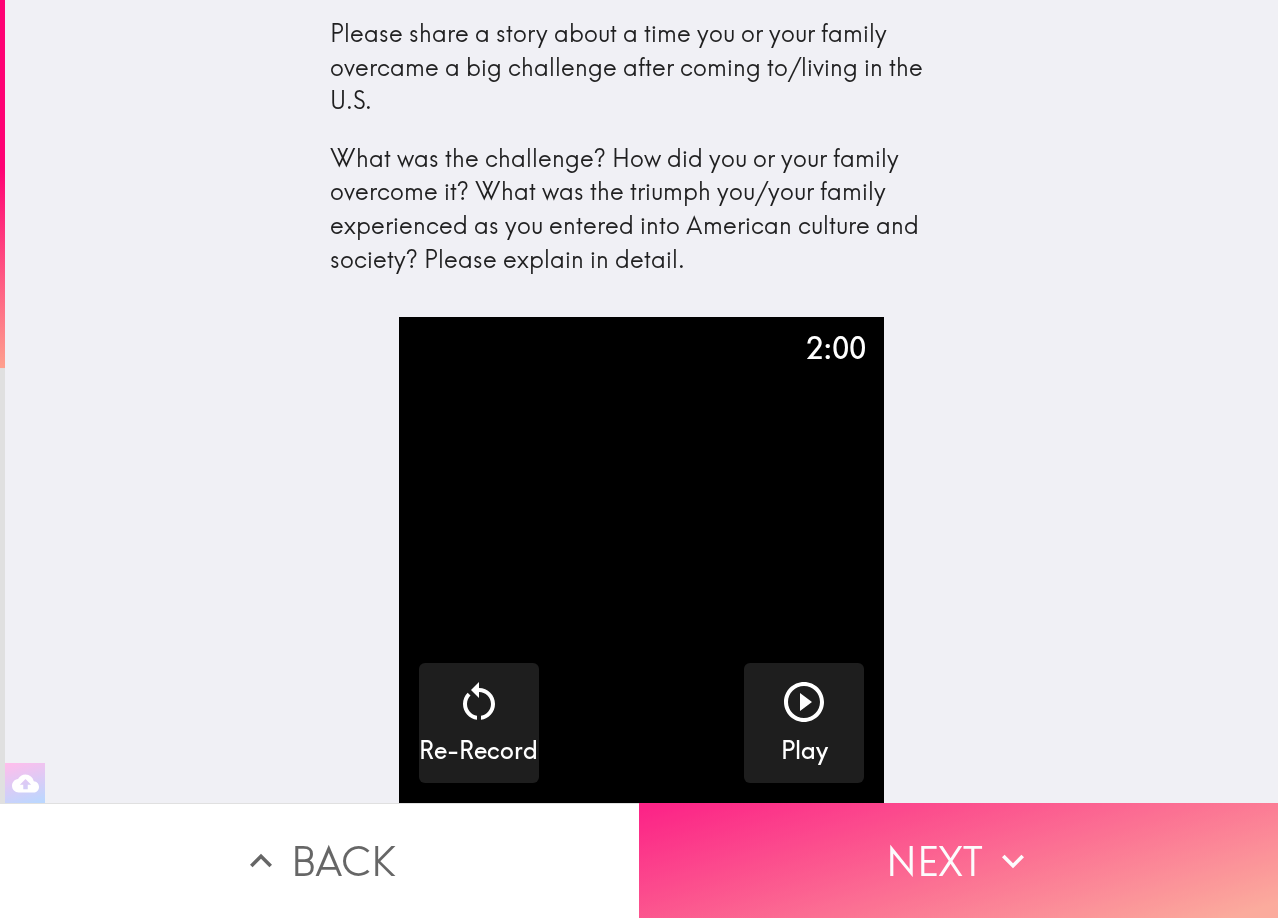click on "Next" at bounding box center [958, 860] 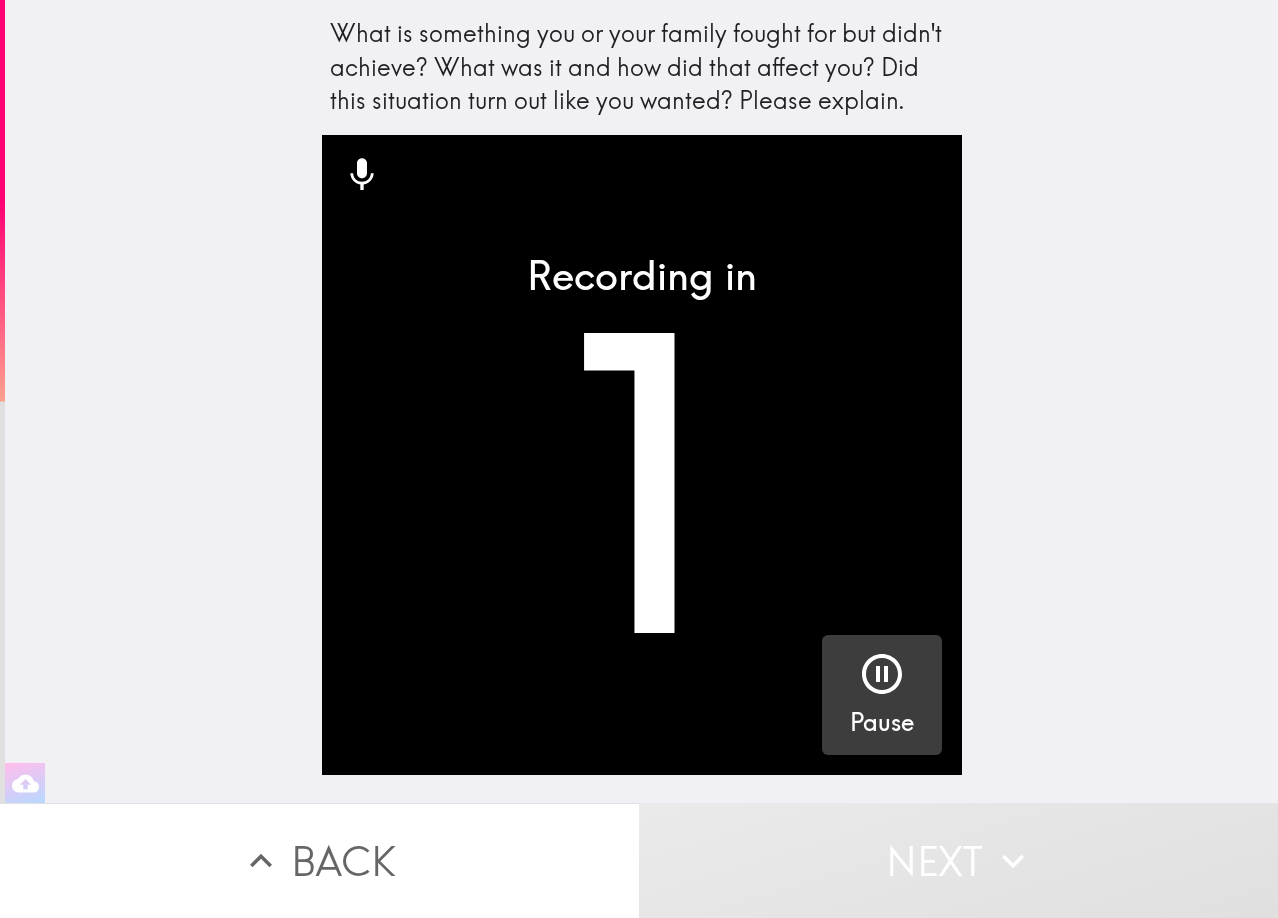 click 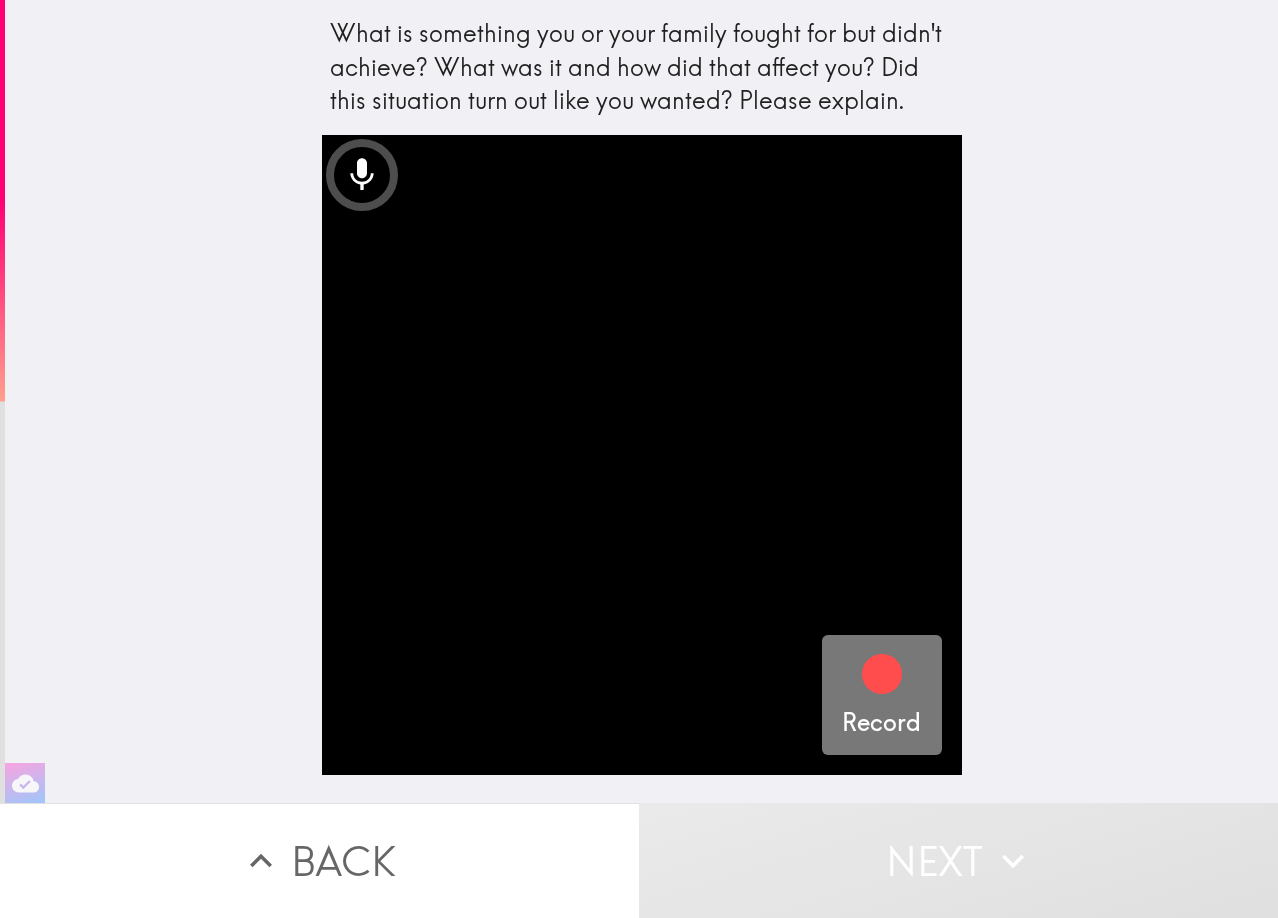 click 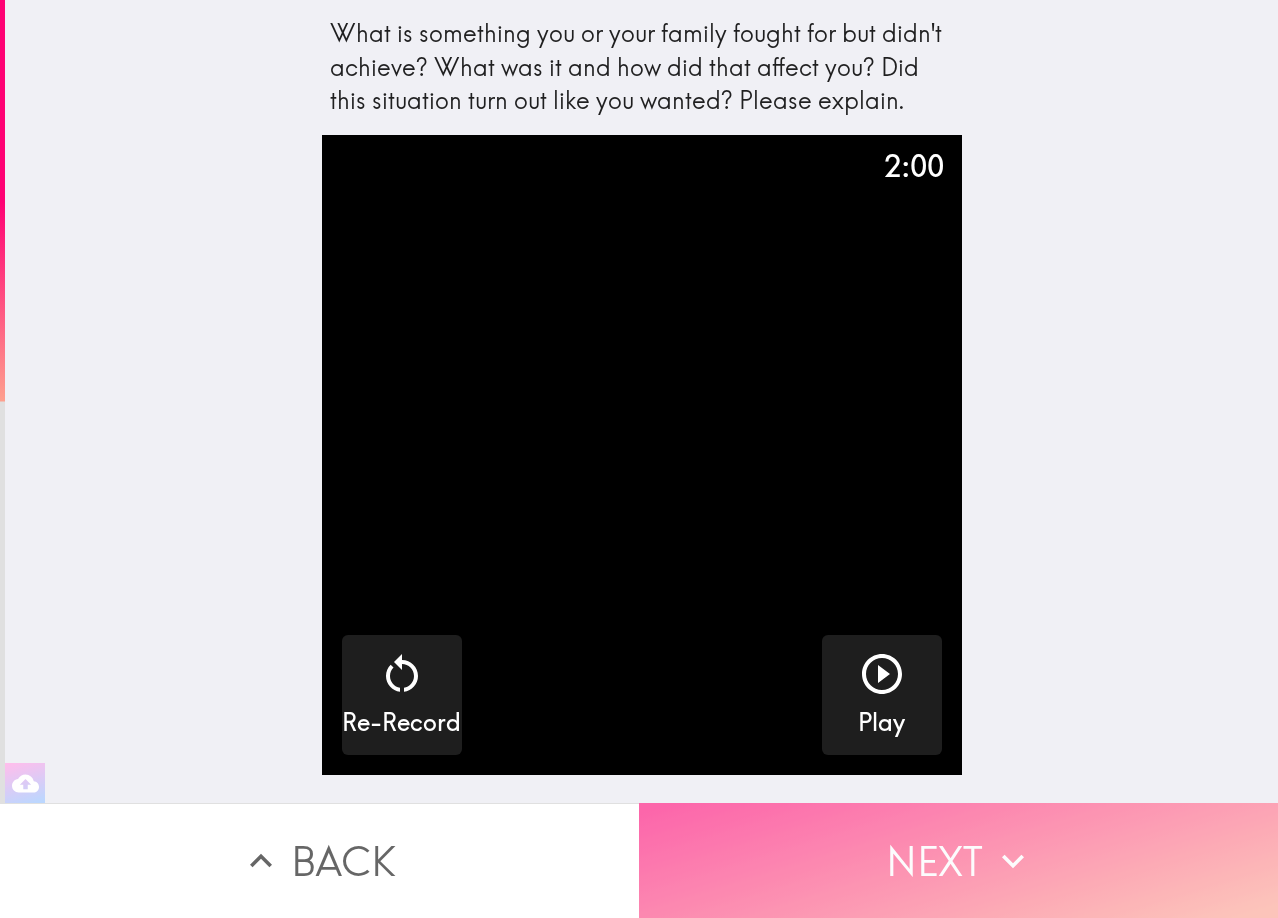 click on "Next" at bounding box center (958, 860) 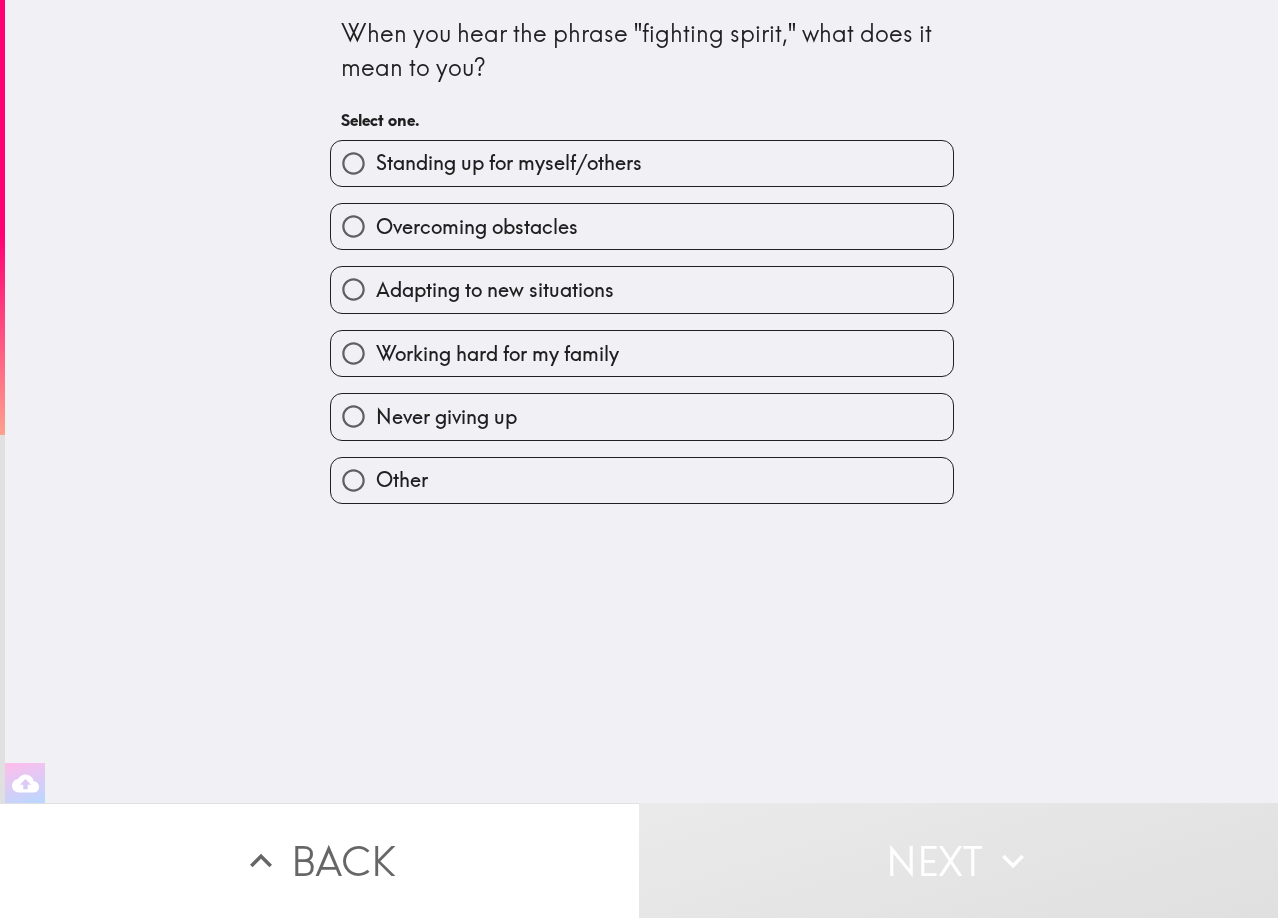 click on "Overcoming obstacles" at bounding box center [642, 226] 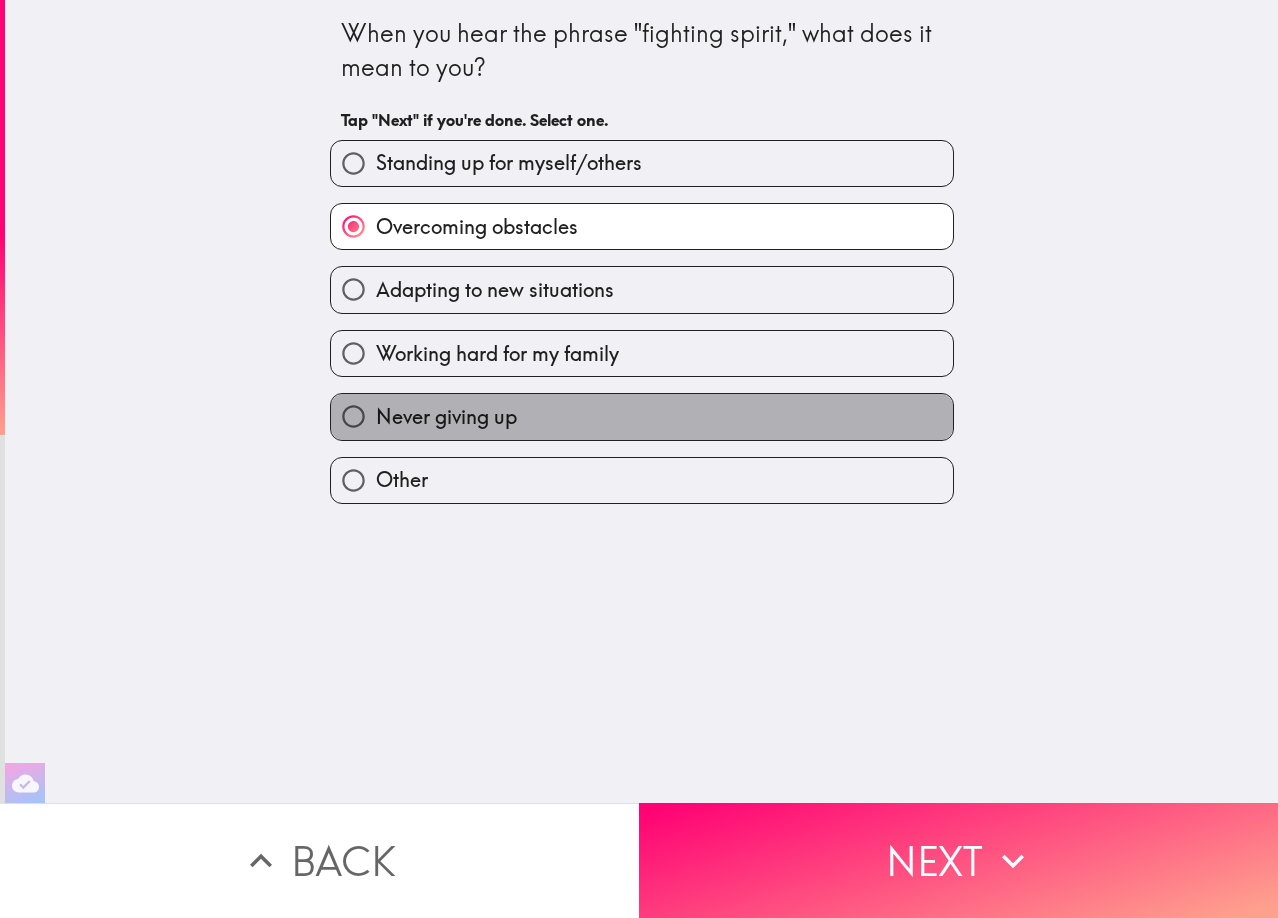 click on "Never giving up" at bounding box center (642, 416) 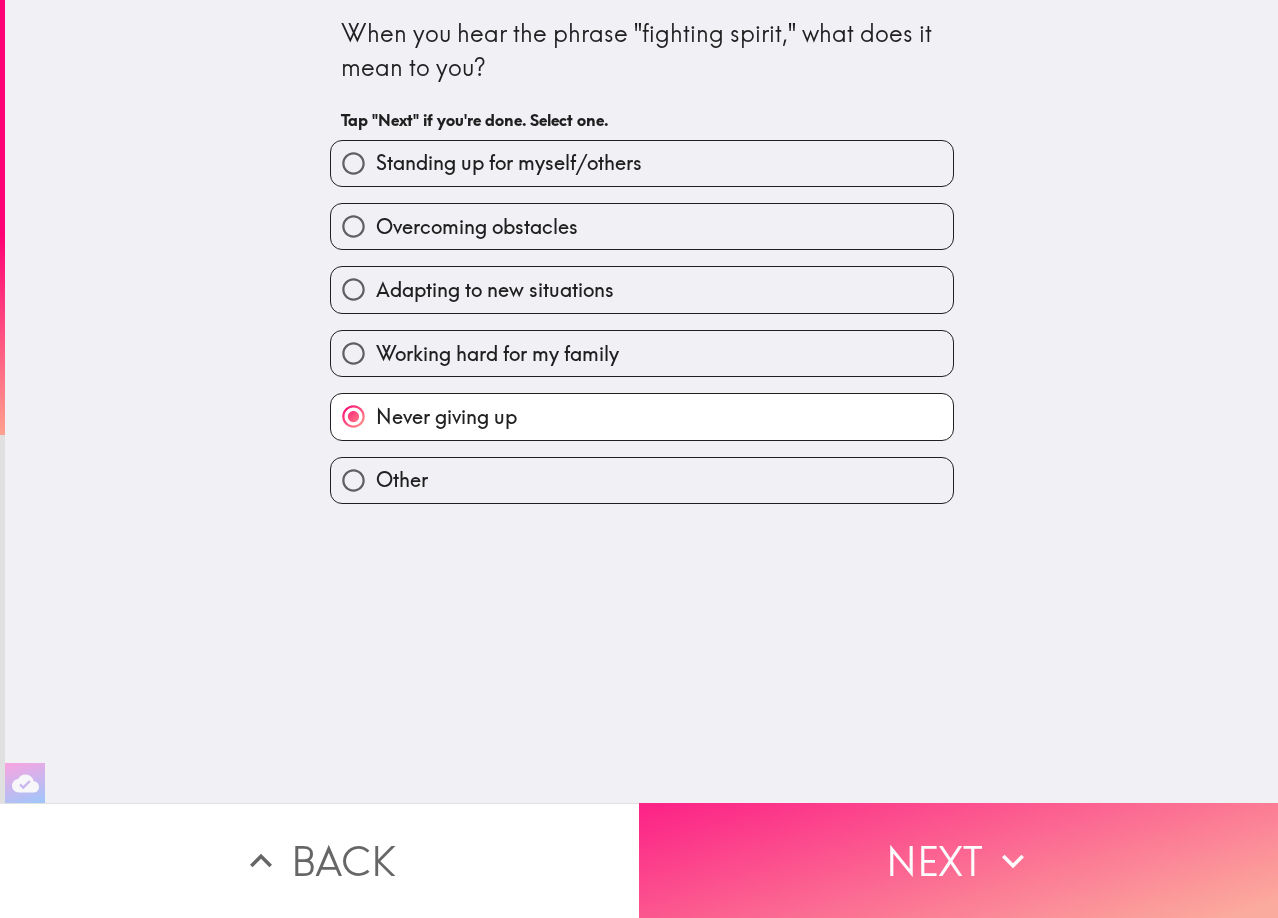 click on "Next" at bounding box center (958, 860) 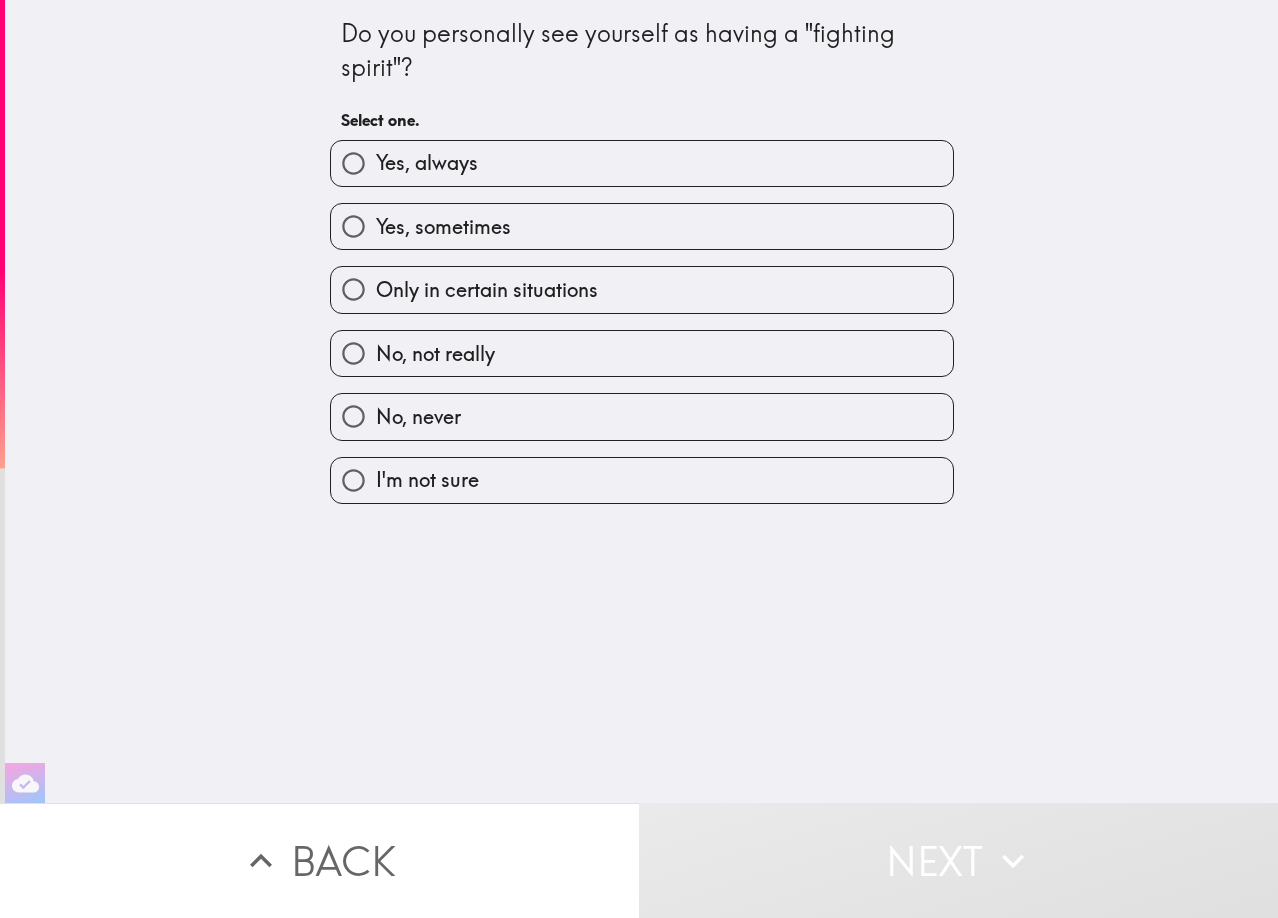 click on "Yes, sometimes" at bounding box center (642, 226) 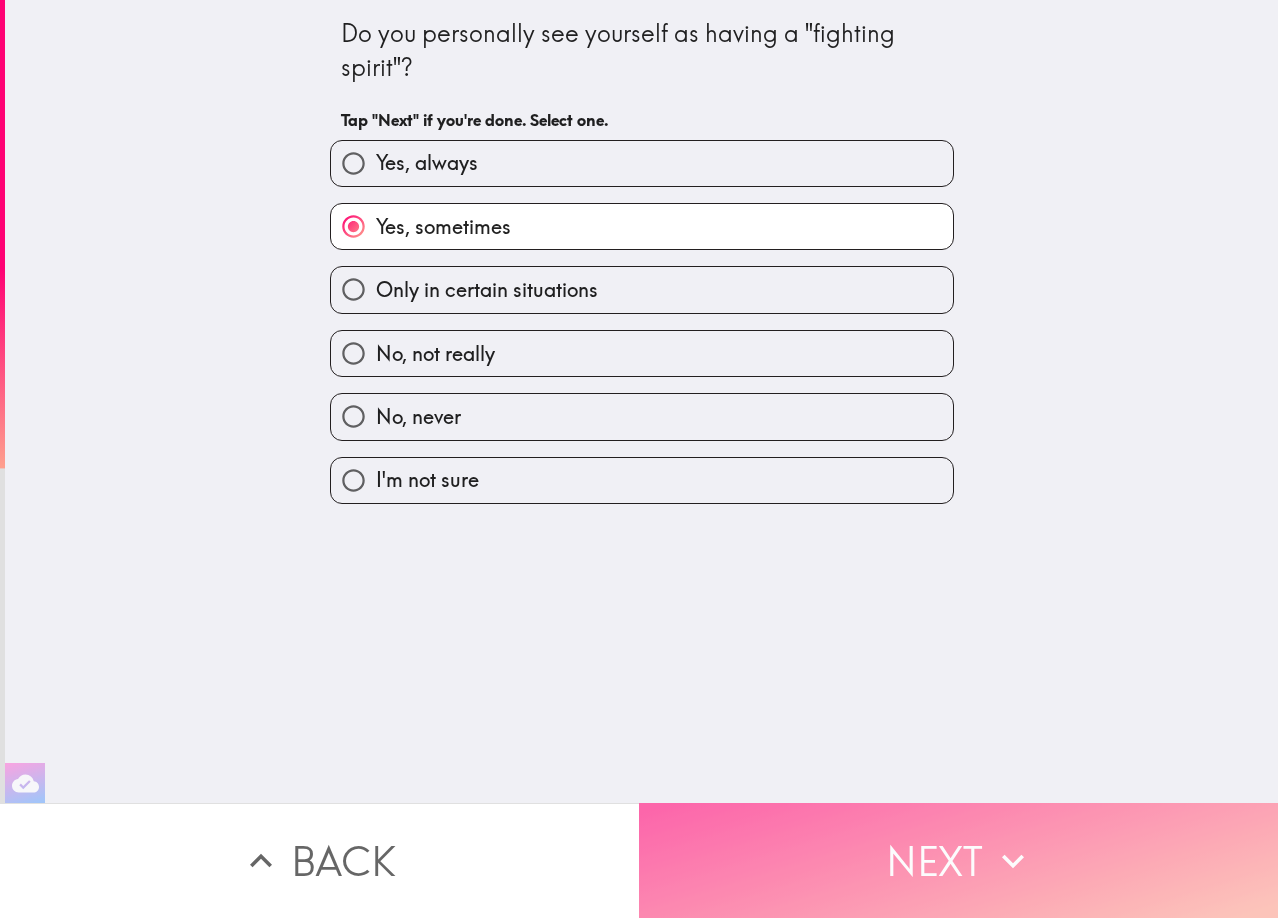 click on "Next" at bounding box center [958, 860] 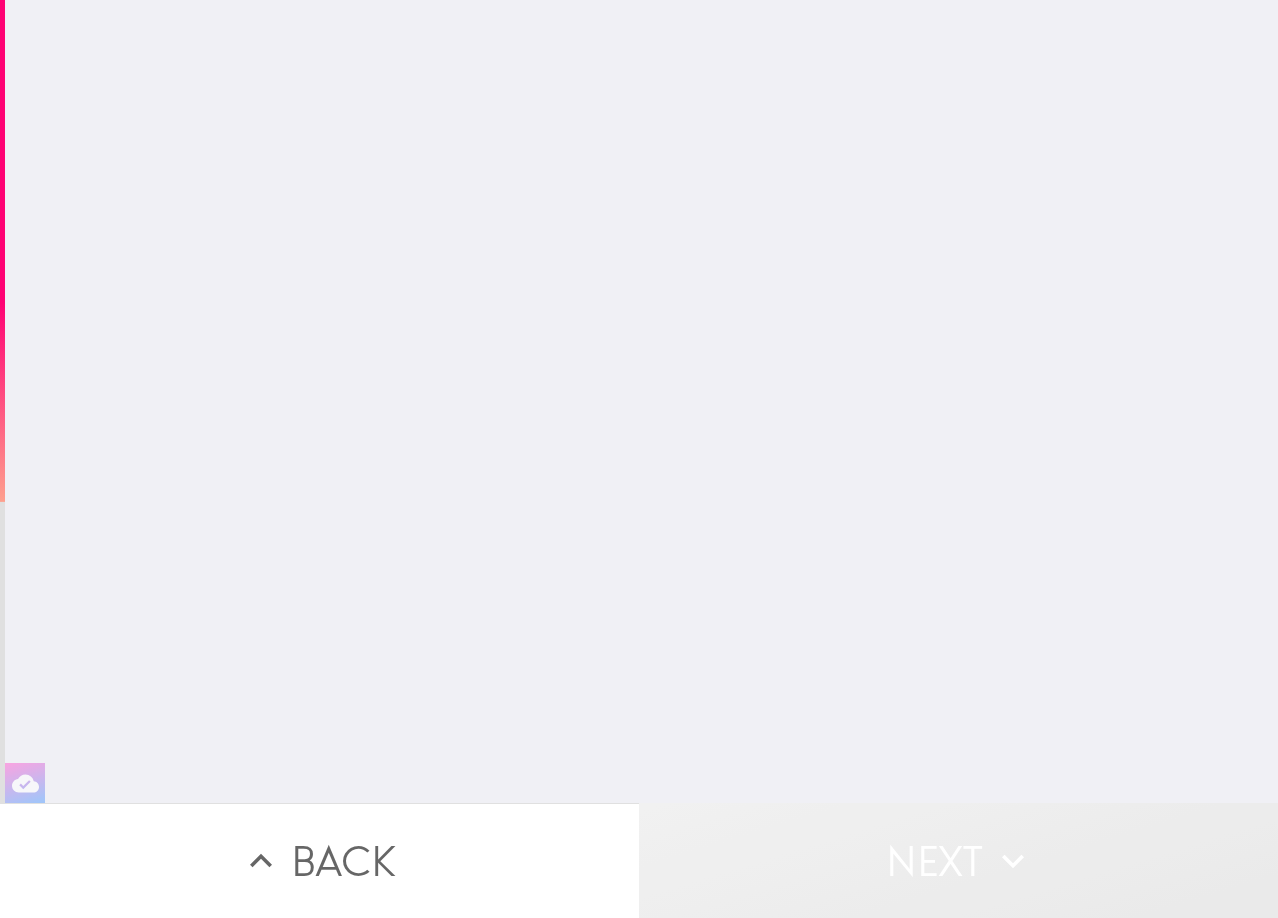 click on "Next" at bounding box center (958, 860) 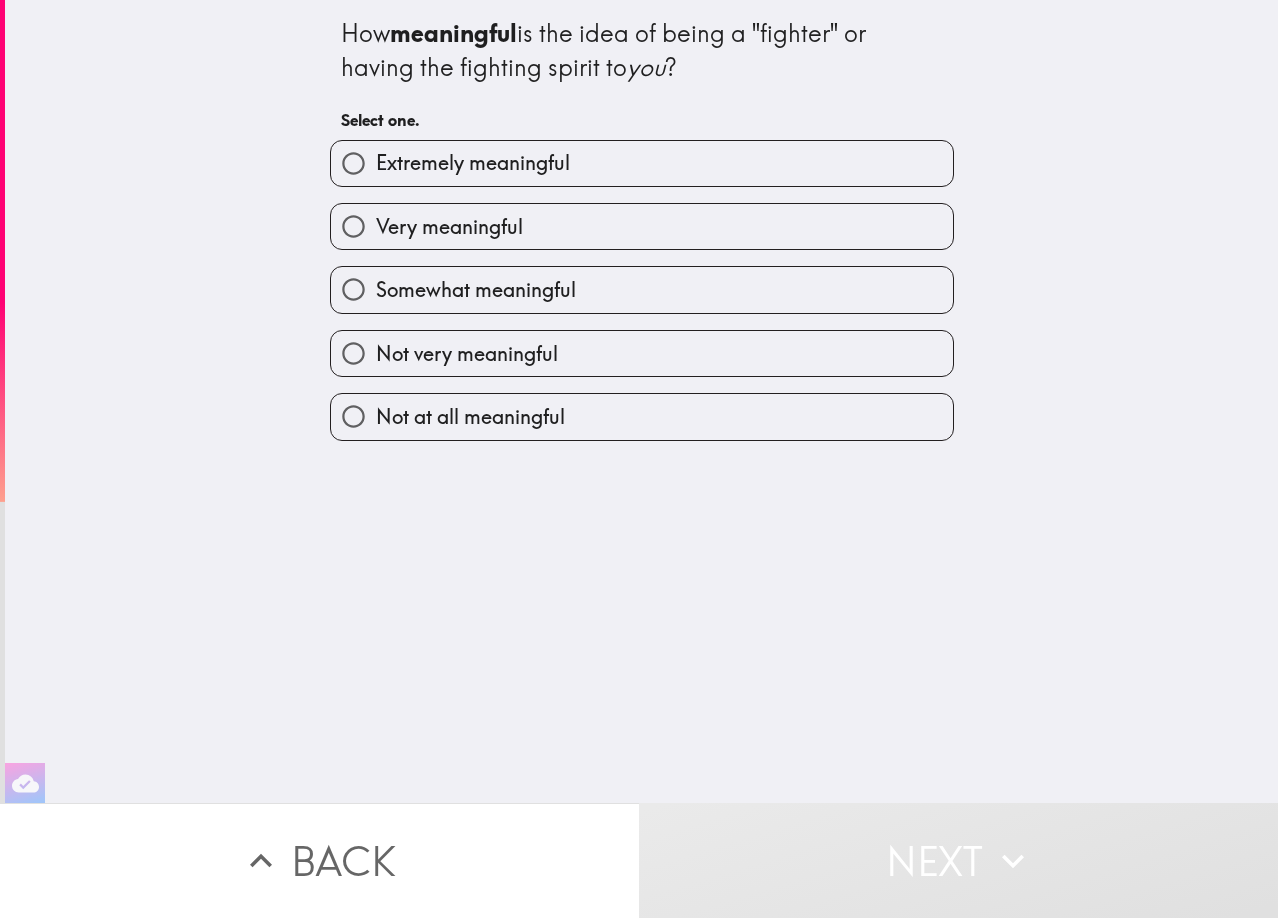 drag, startPoint x: 667, startPoint y: 707, endPoint x: 542, endPoint y: 488, distance: 252.16264 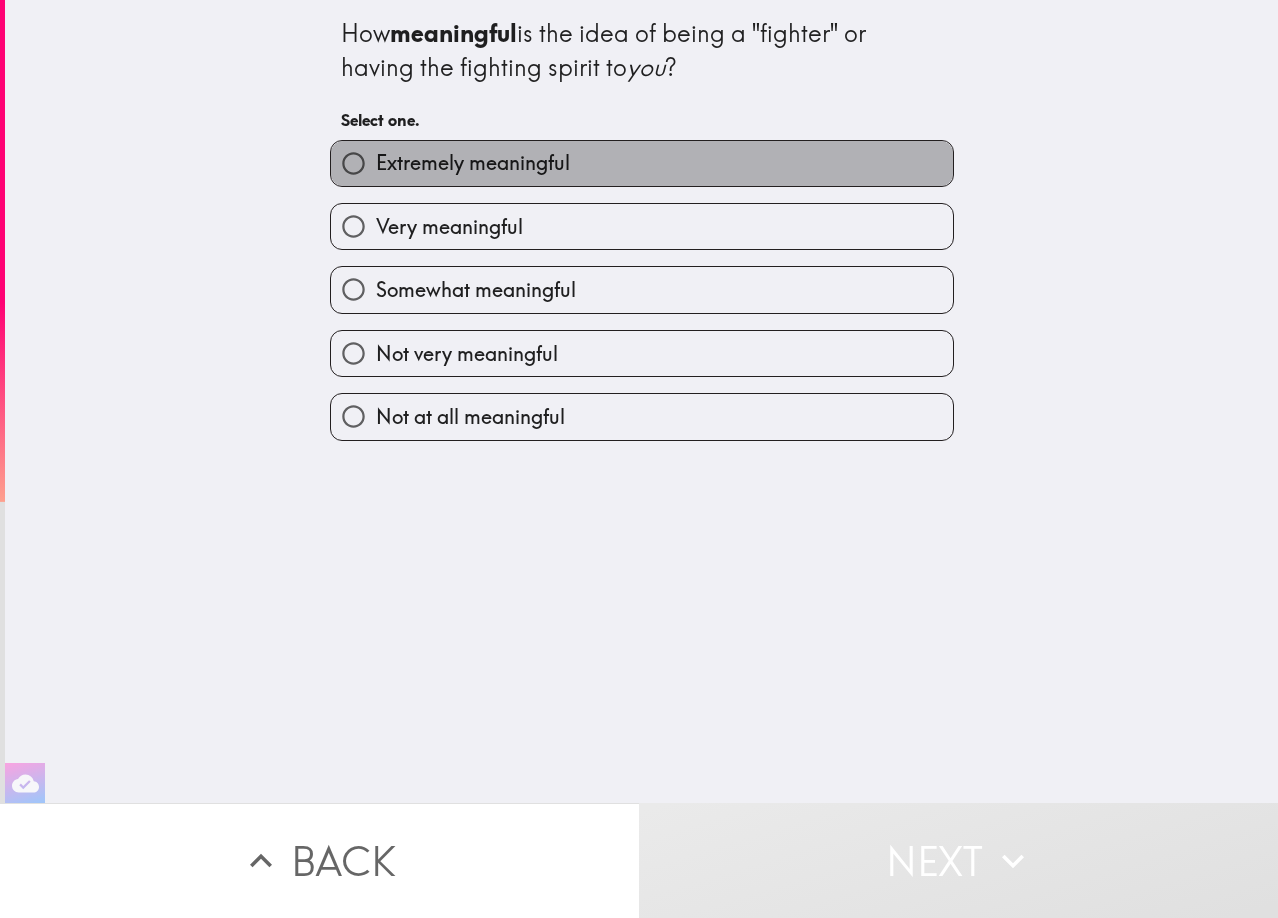 click on "Extremely meaningful" at bounding box center (473, 163) 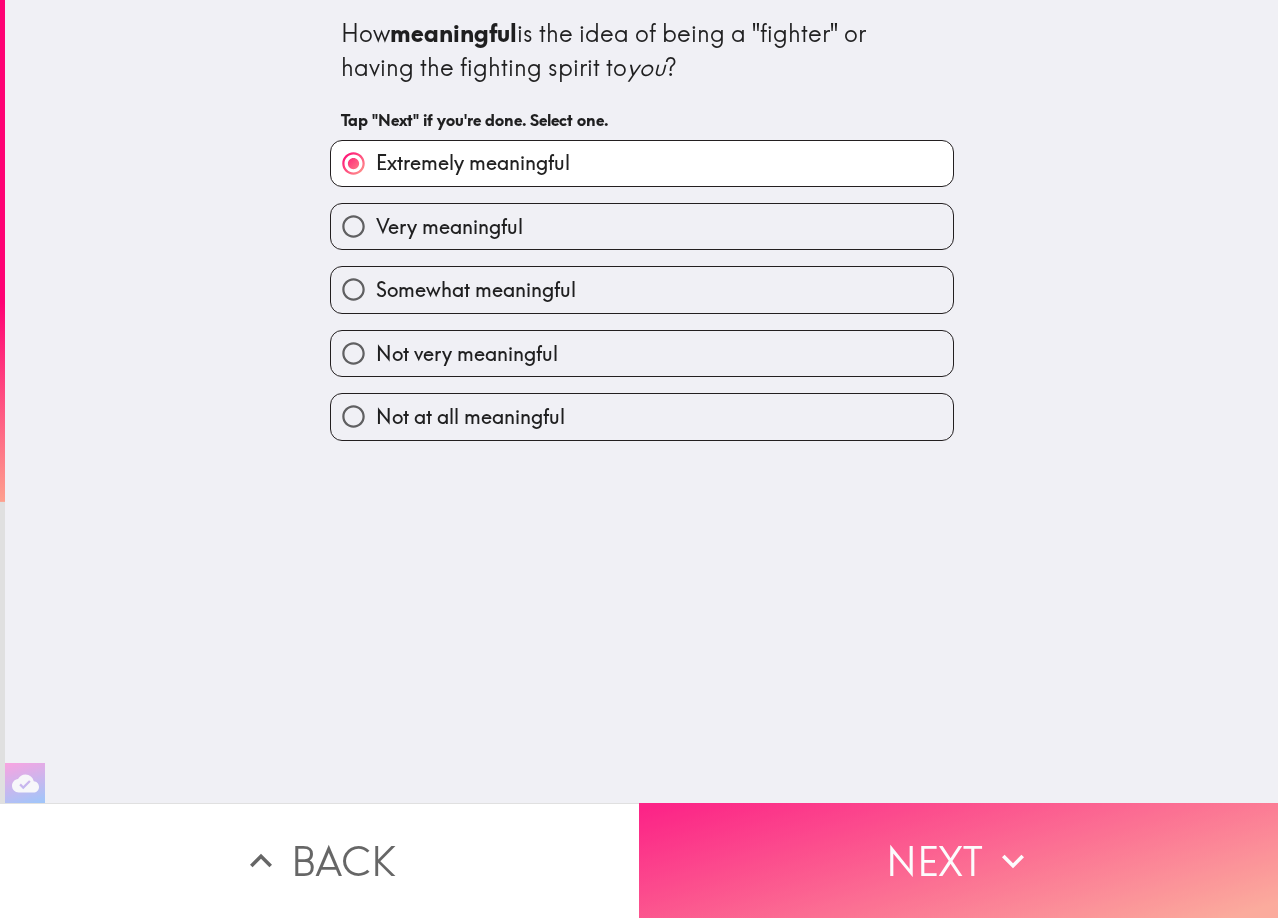 click on "Next" at bounding box center [958, 860] 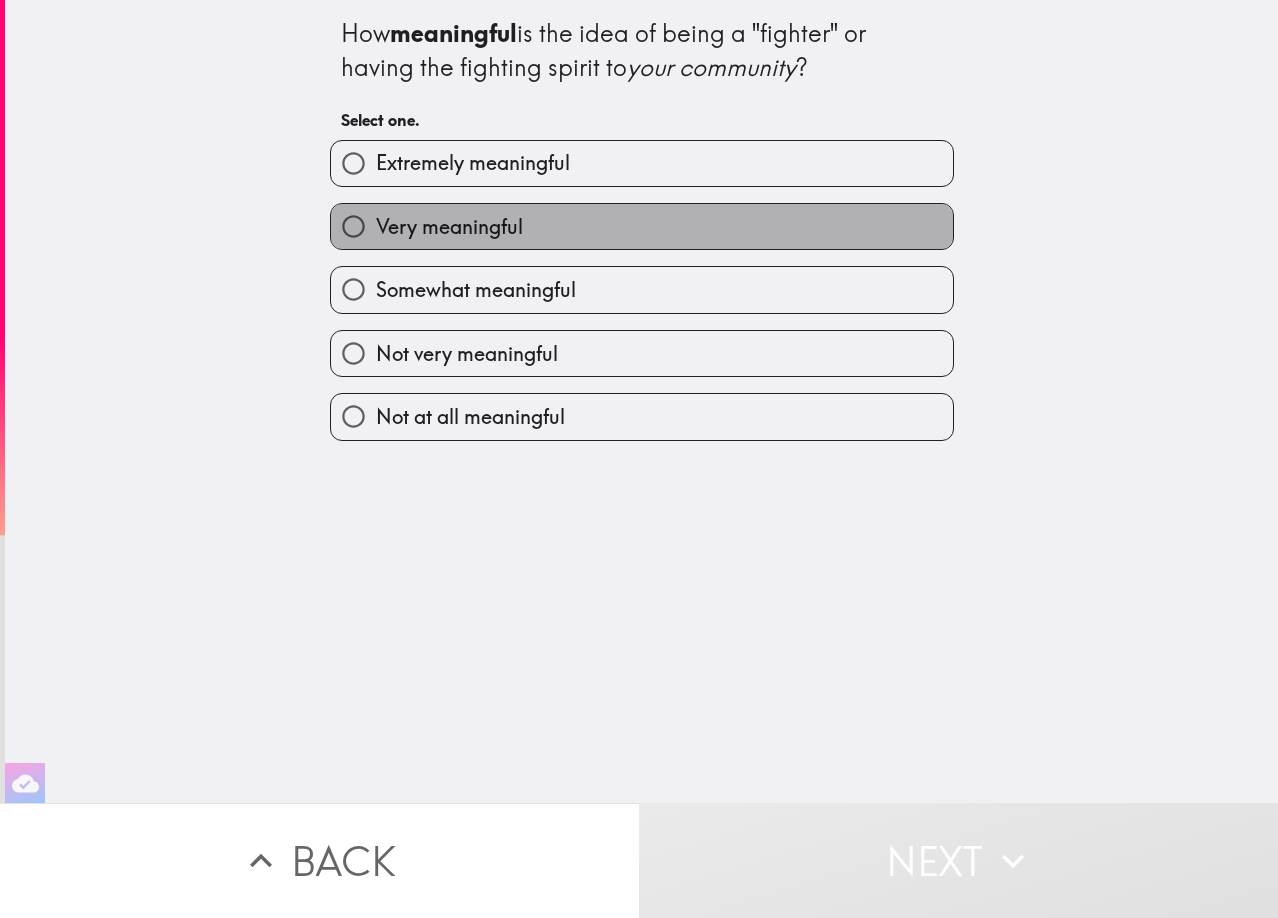 click on "Very meaningful" at bounding box center (642, 226) 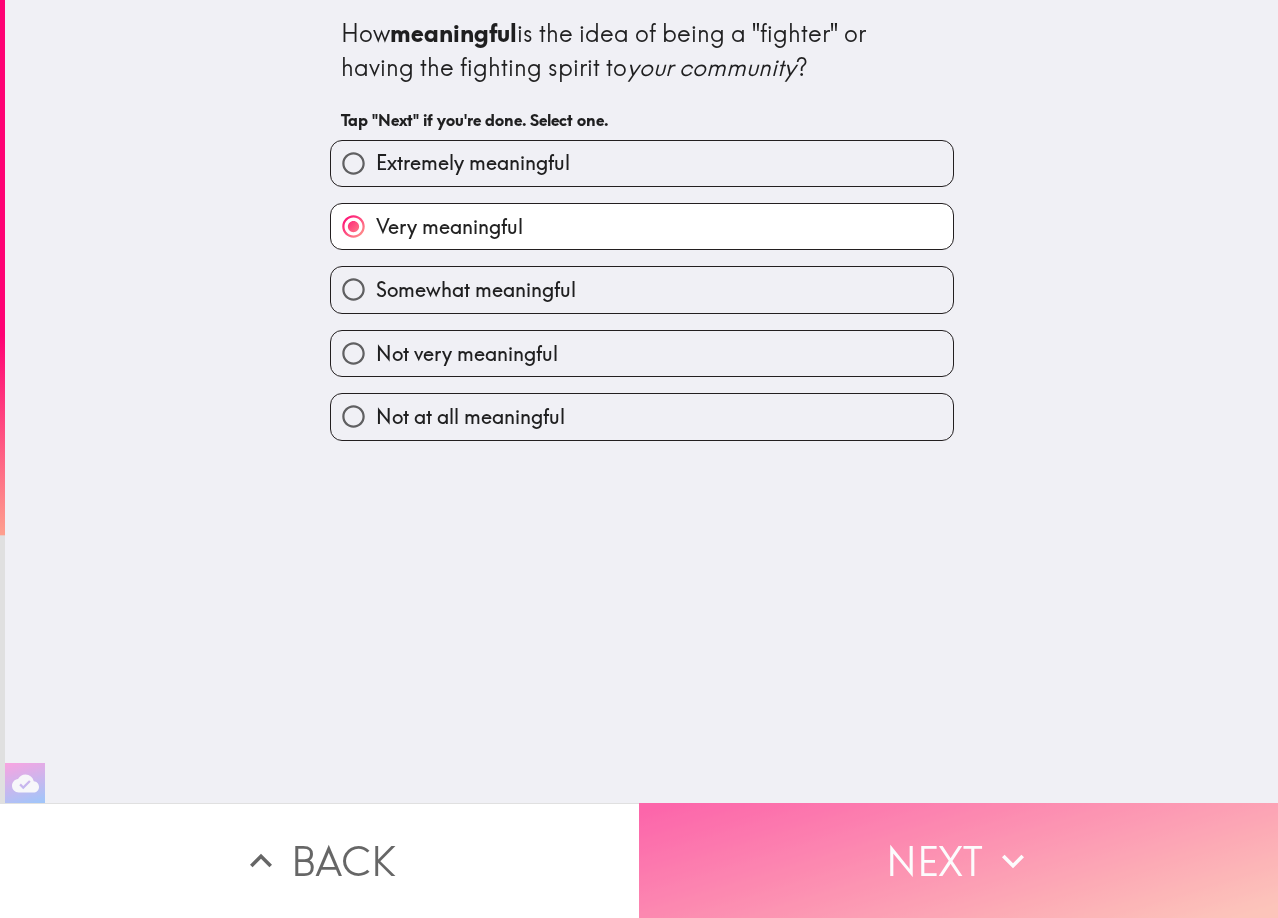 click on "Next" at bounding box center [958, 860] 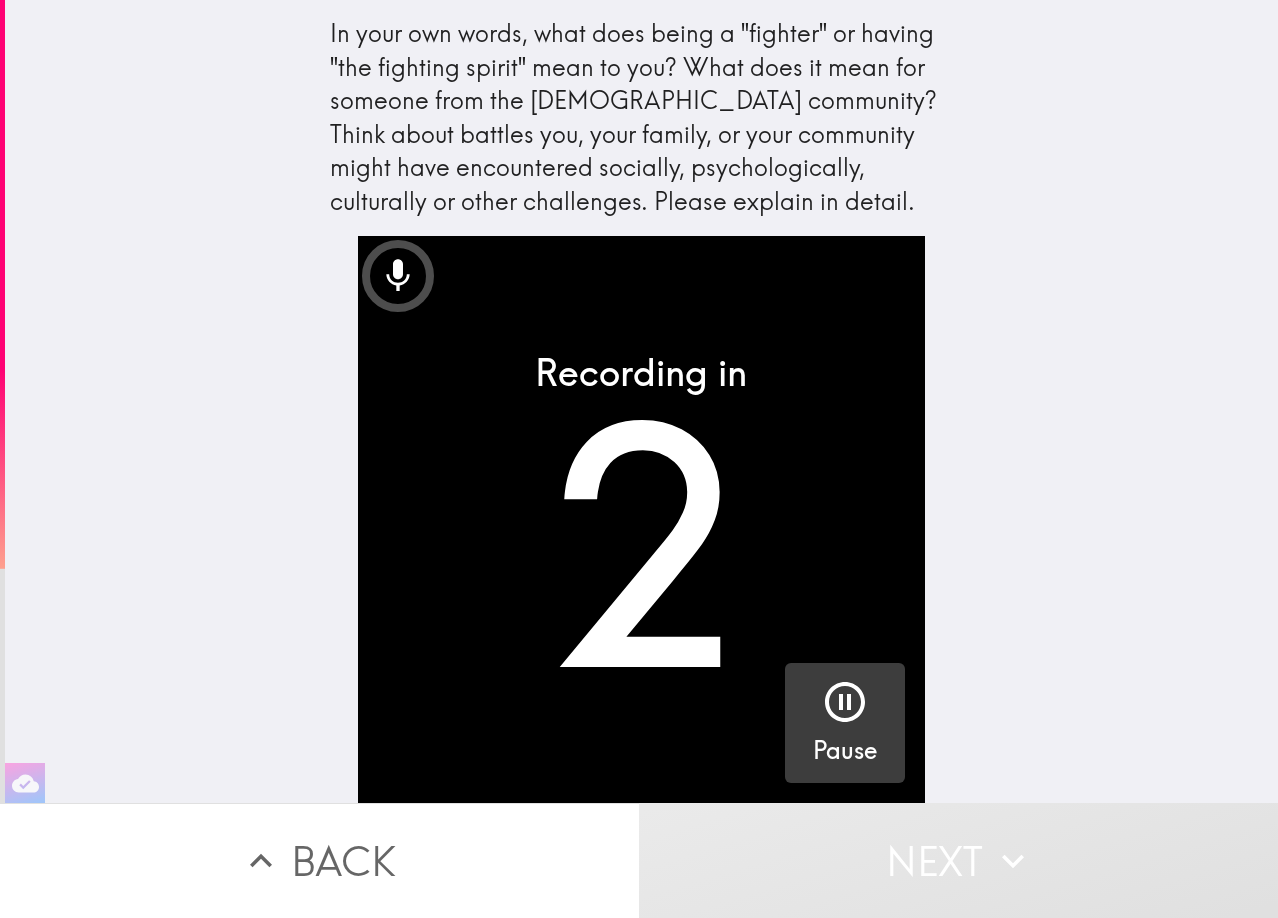 click 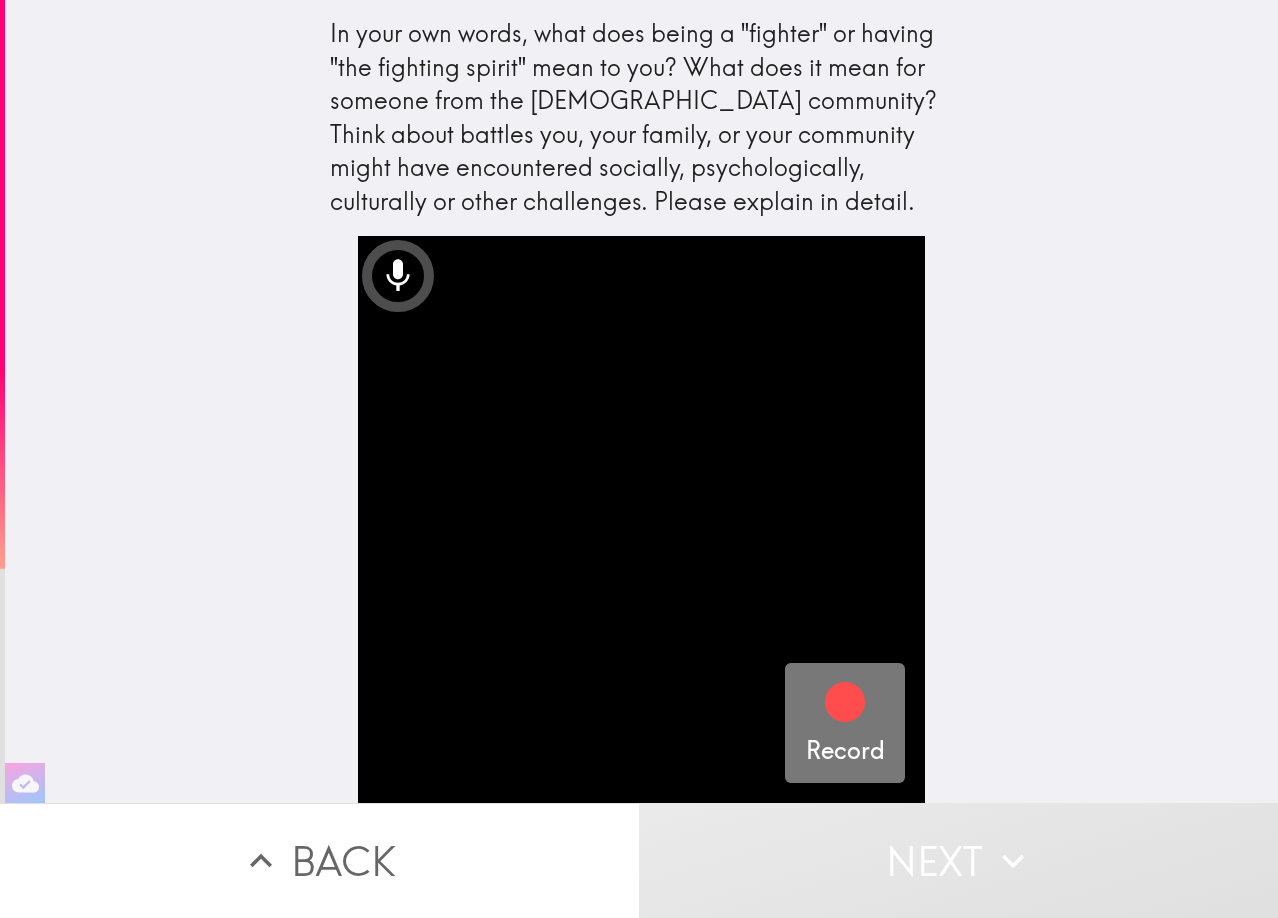 click 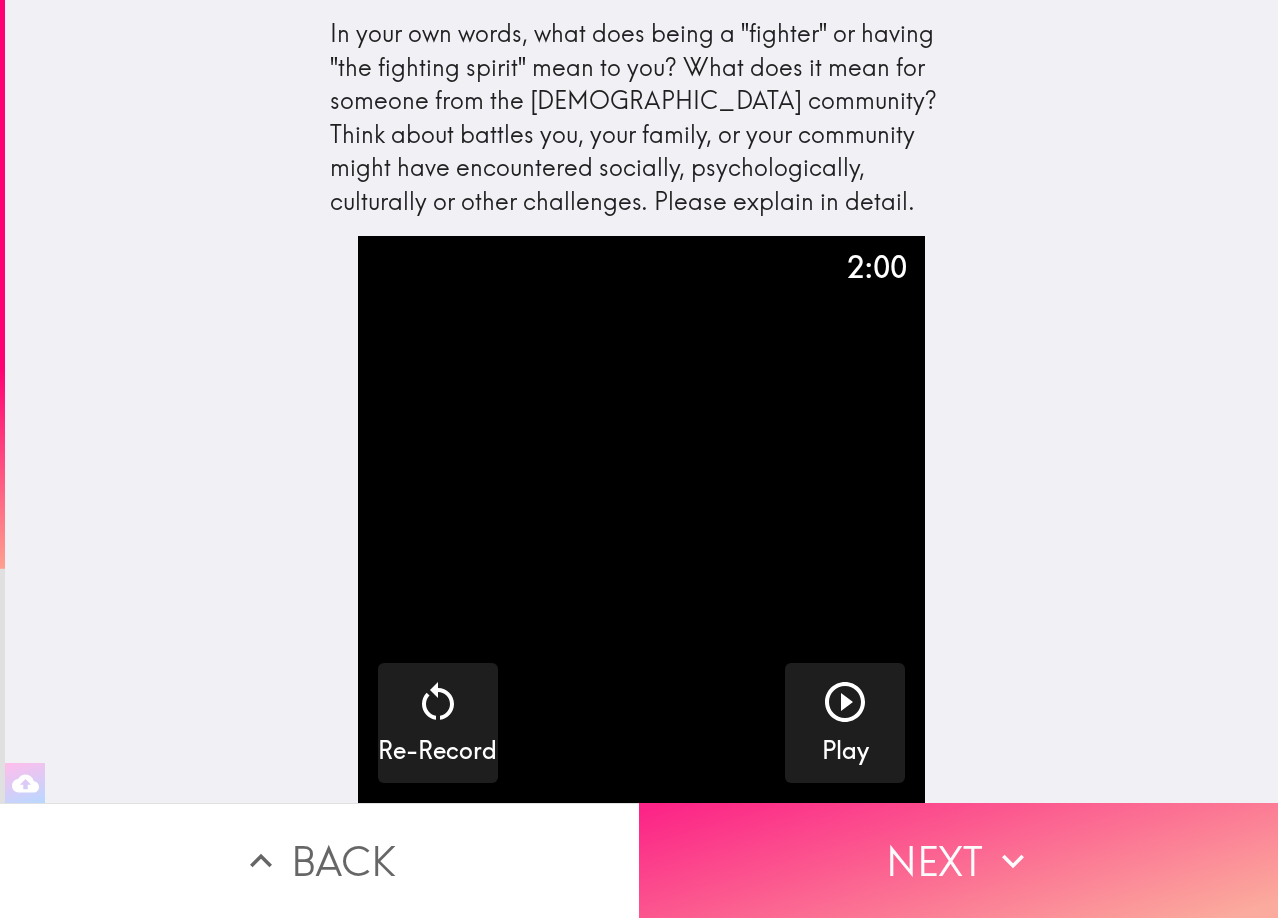 click on "Next" at bounding box center (958, 860) 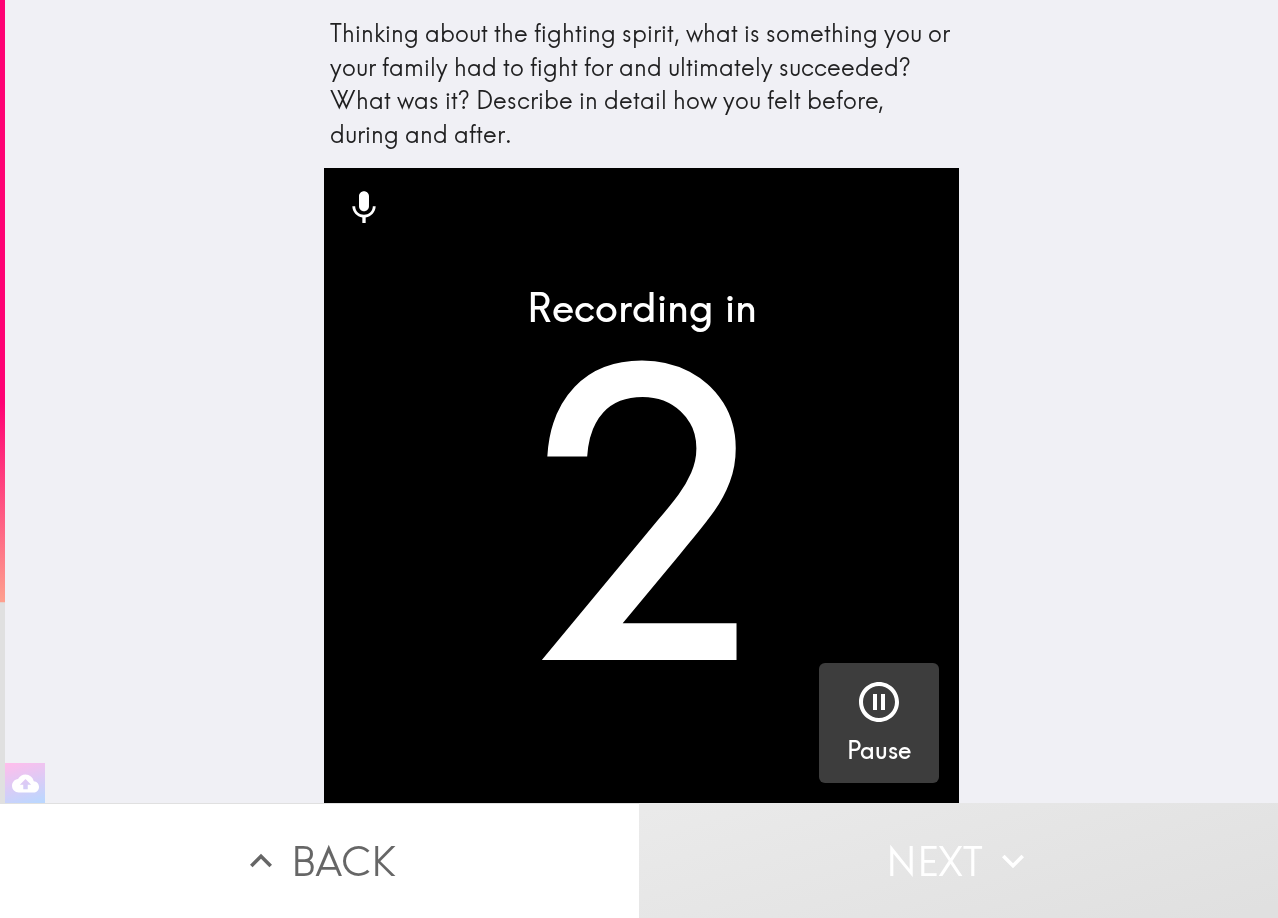 click 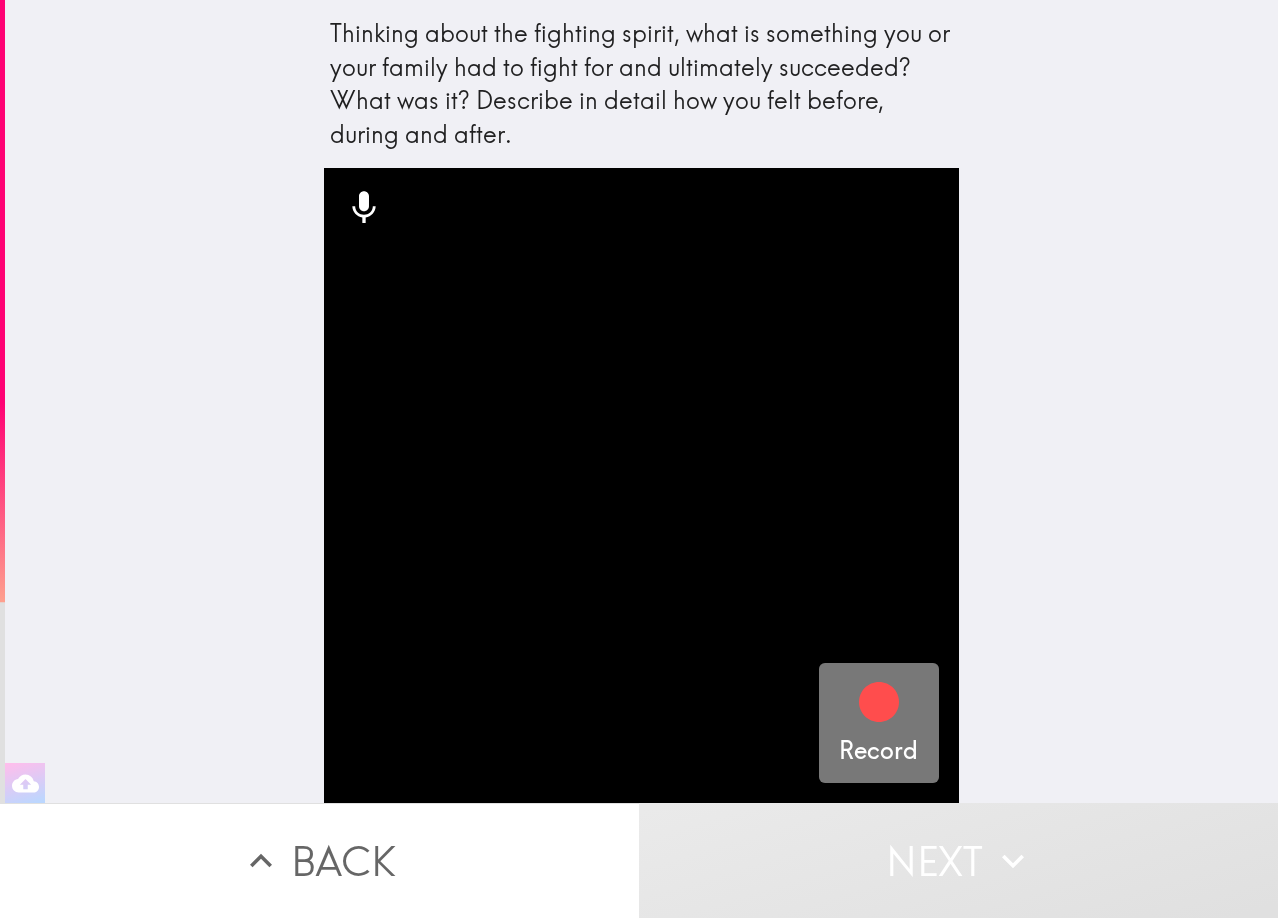 click 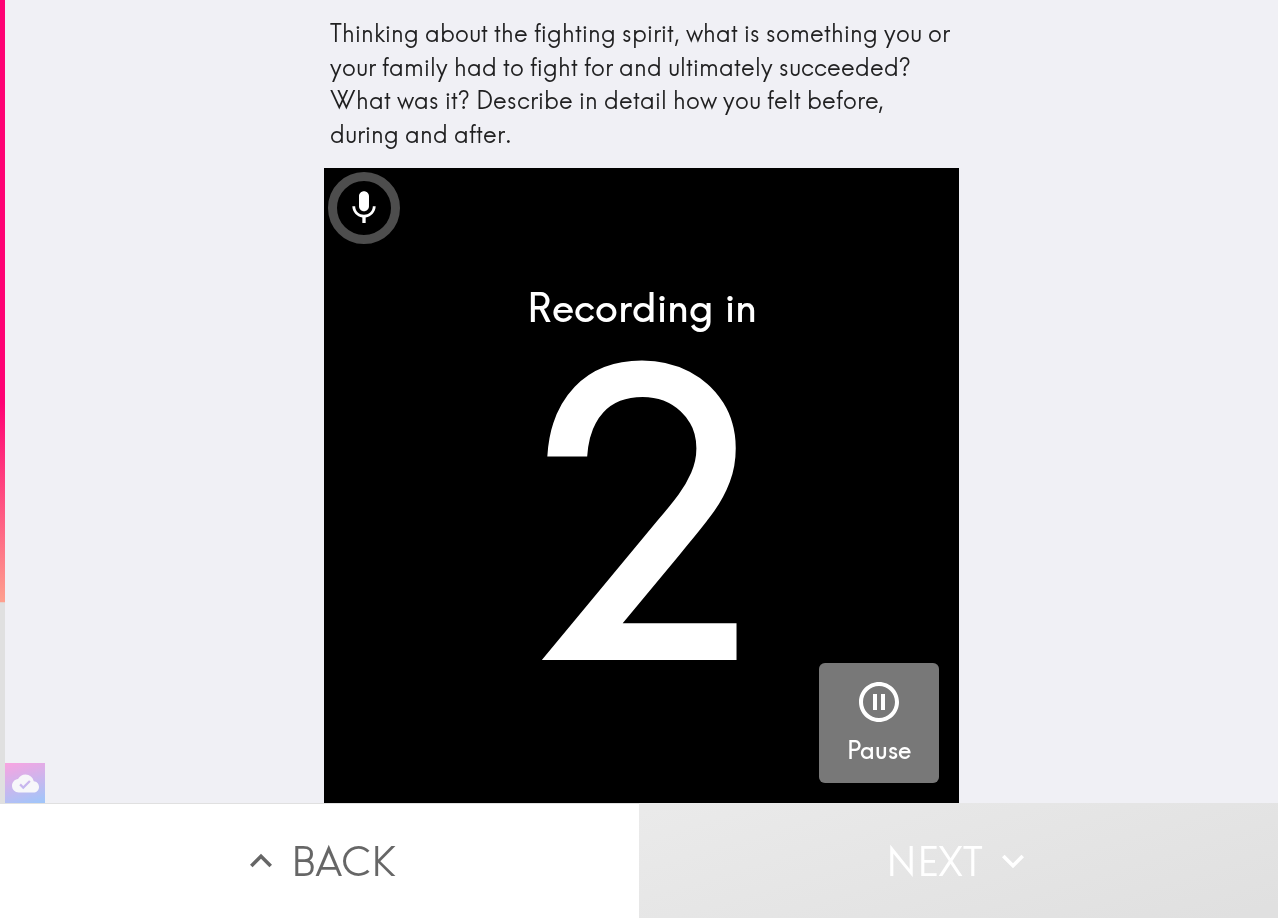 click 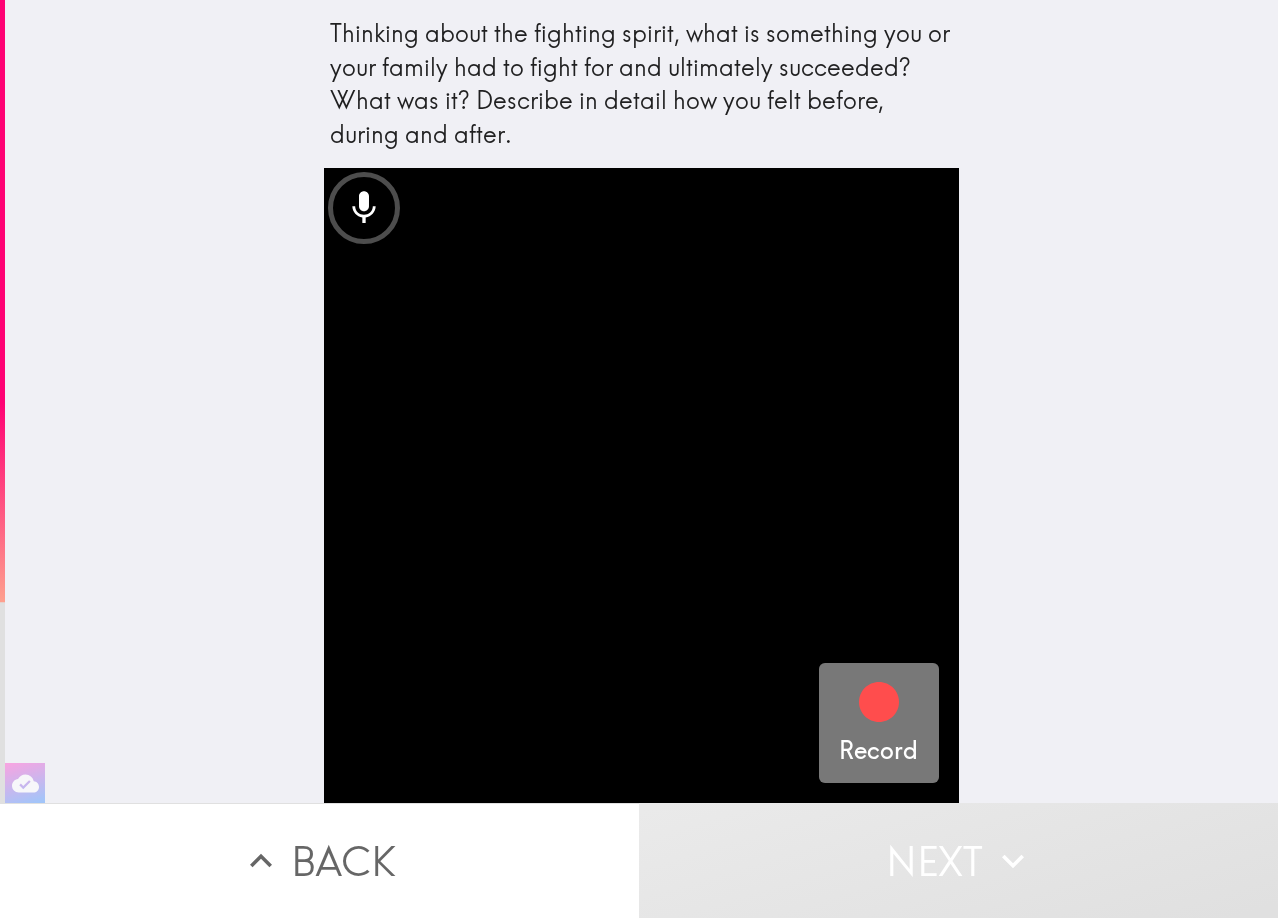 click 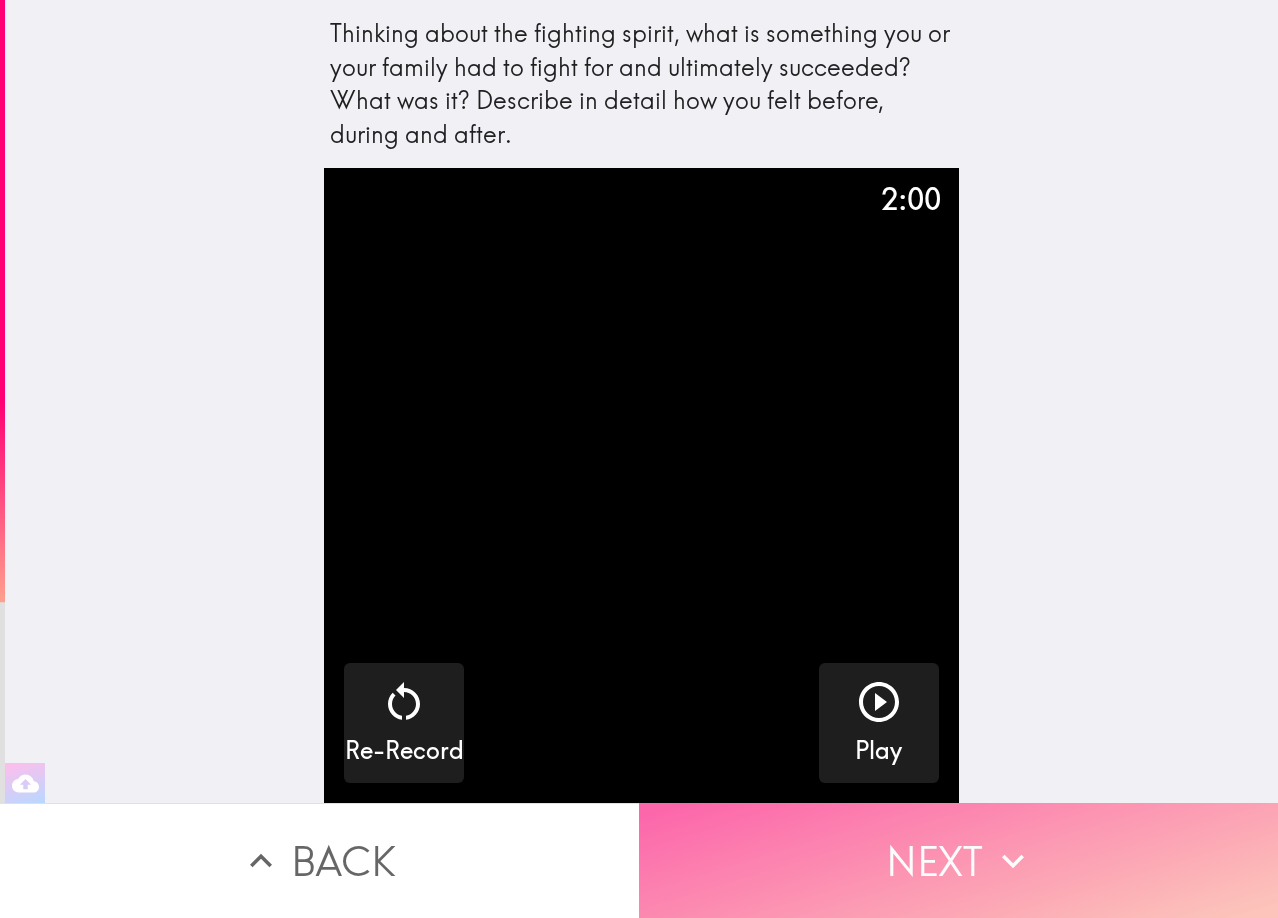 click on "Next" at bounding box center (958, 860) 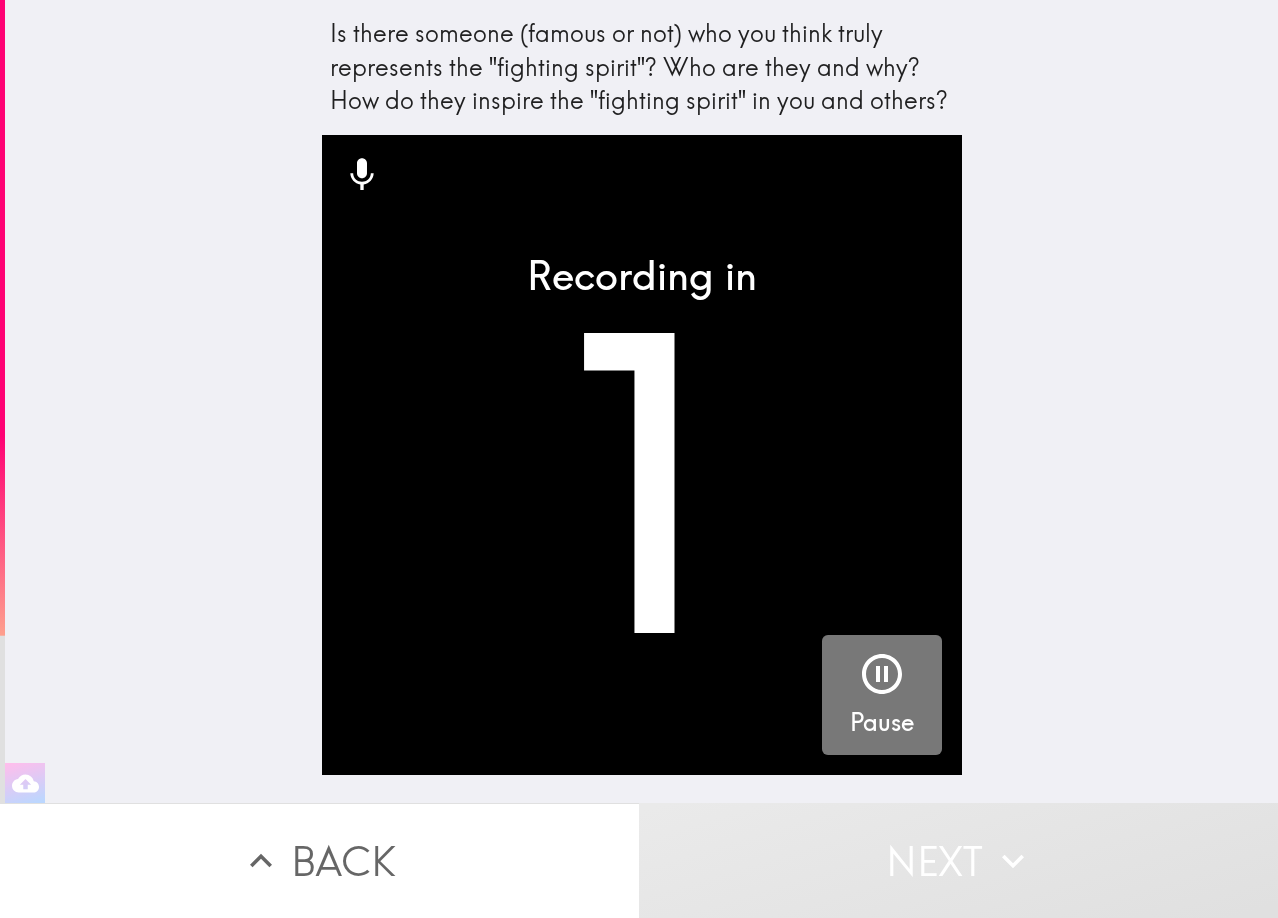 click 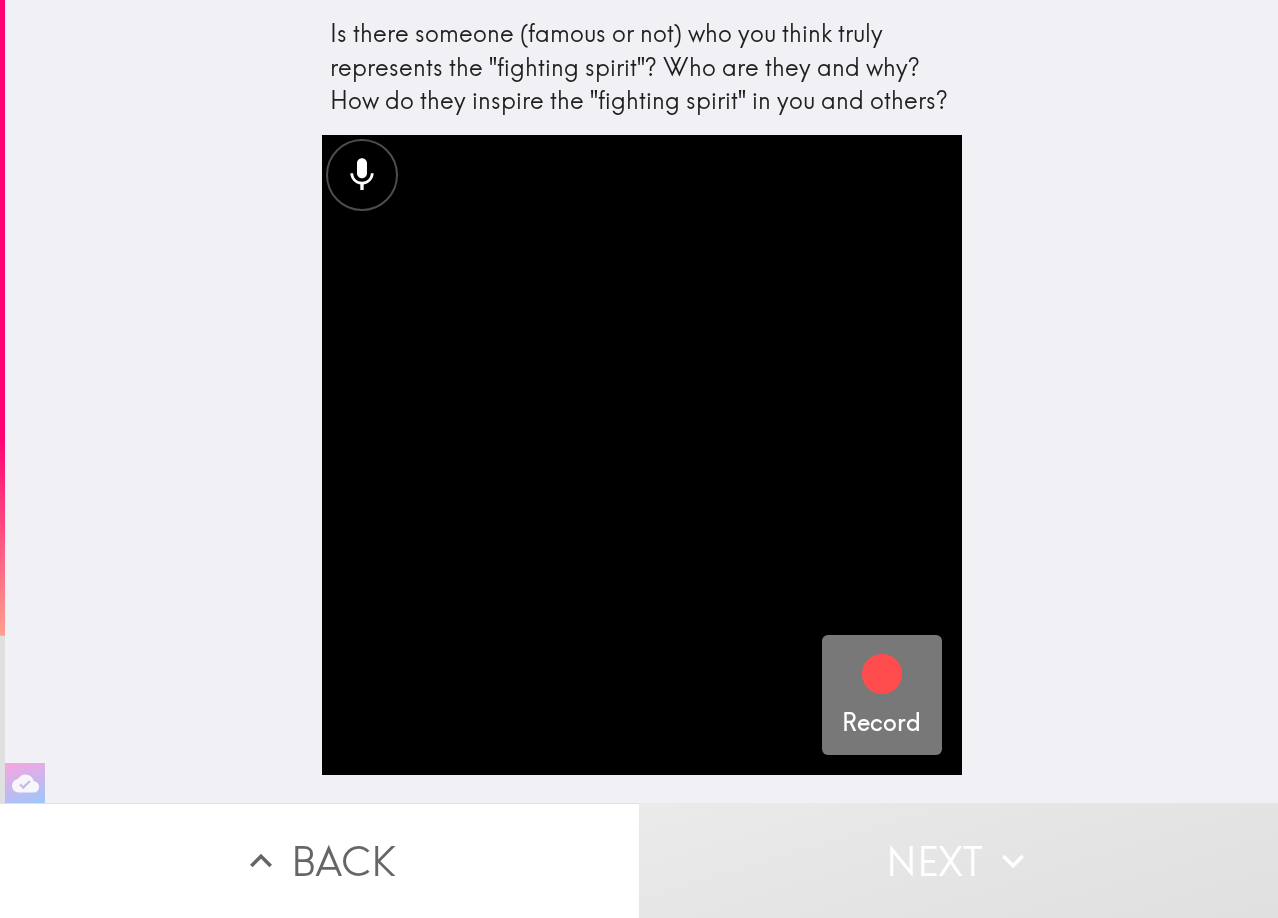 click on "Record" at bounding box center (881, 695) 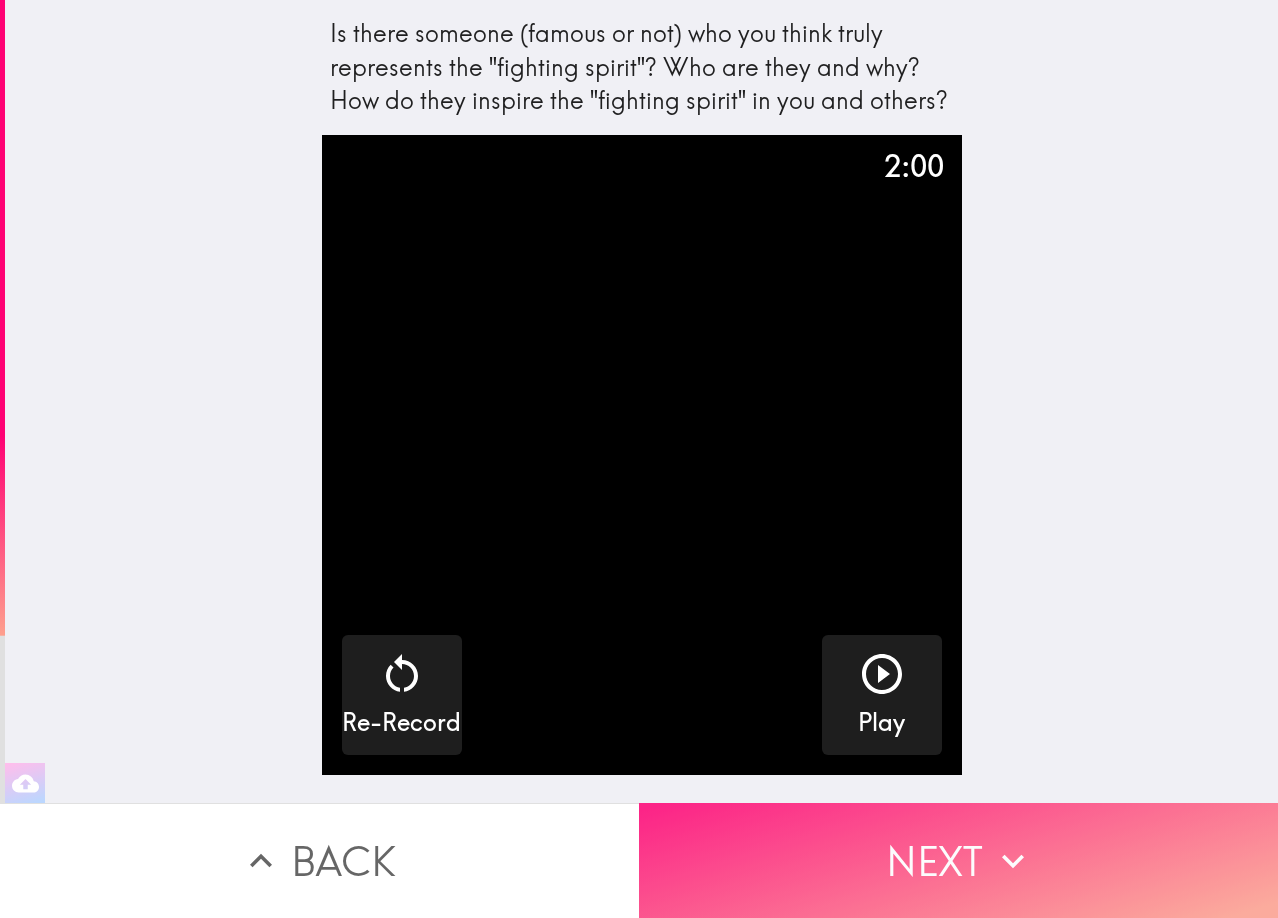 click on "Next" at bounding box center (958, 860) 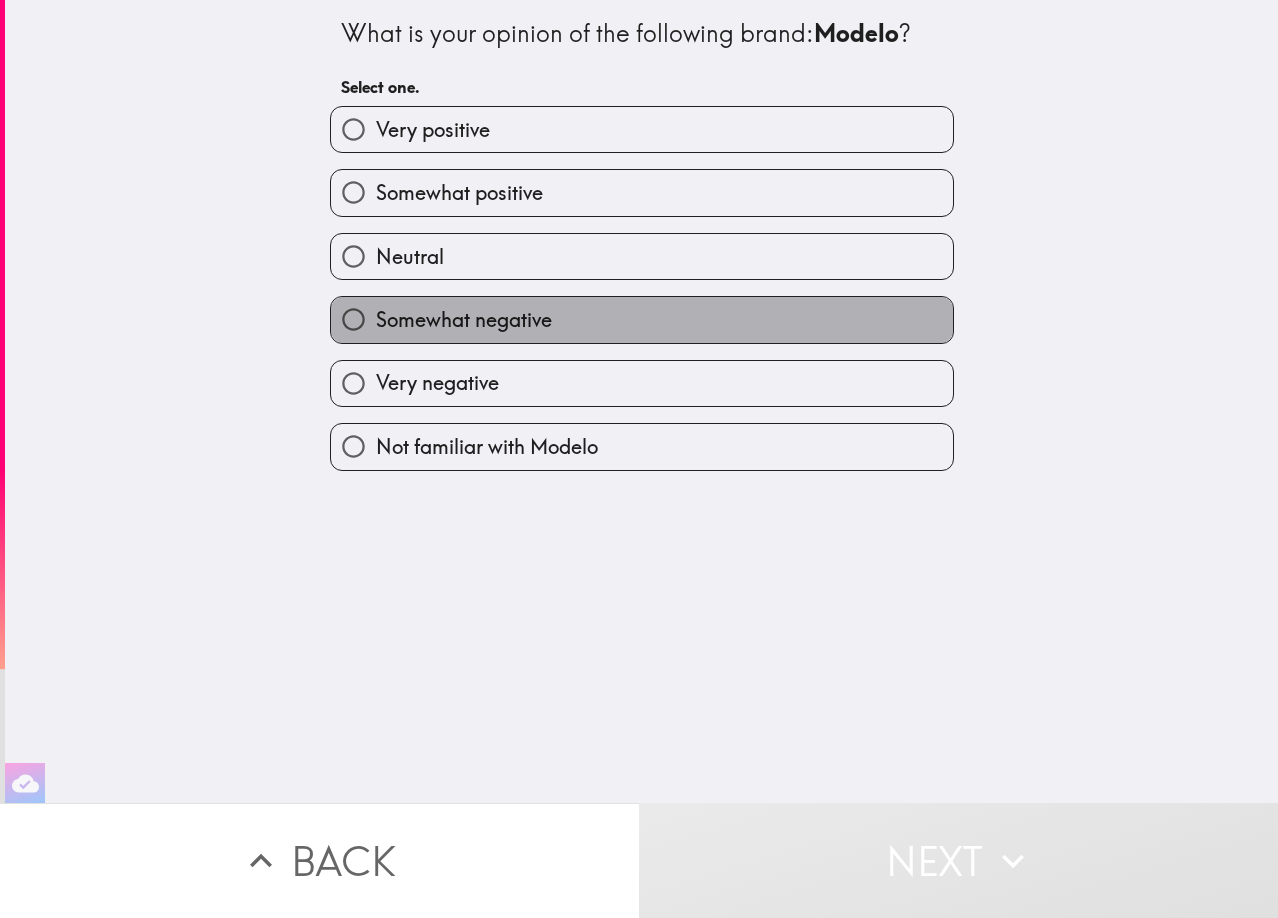 click on "Somewhat negative" at bounding box center (642, 319) 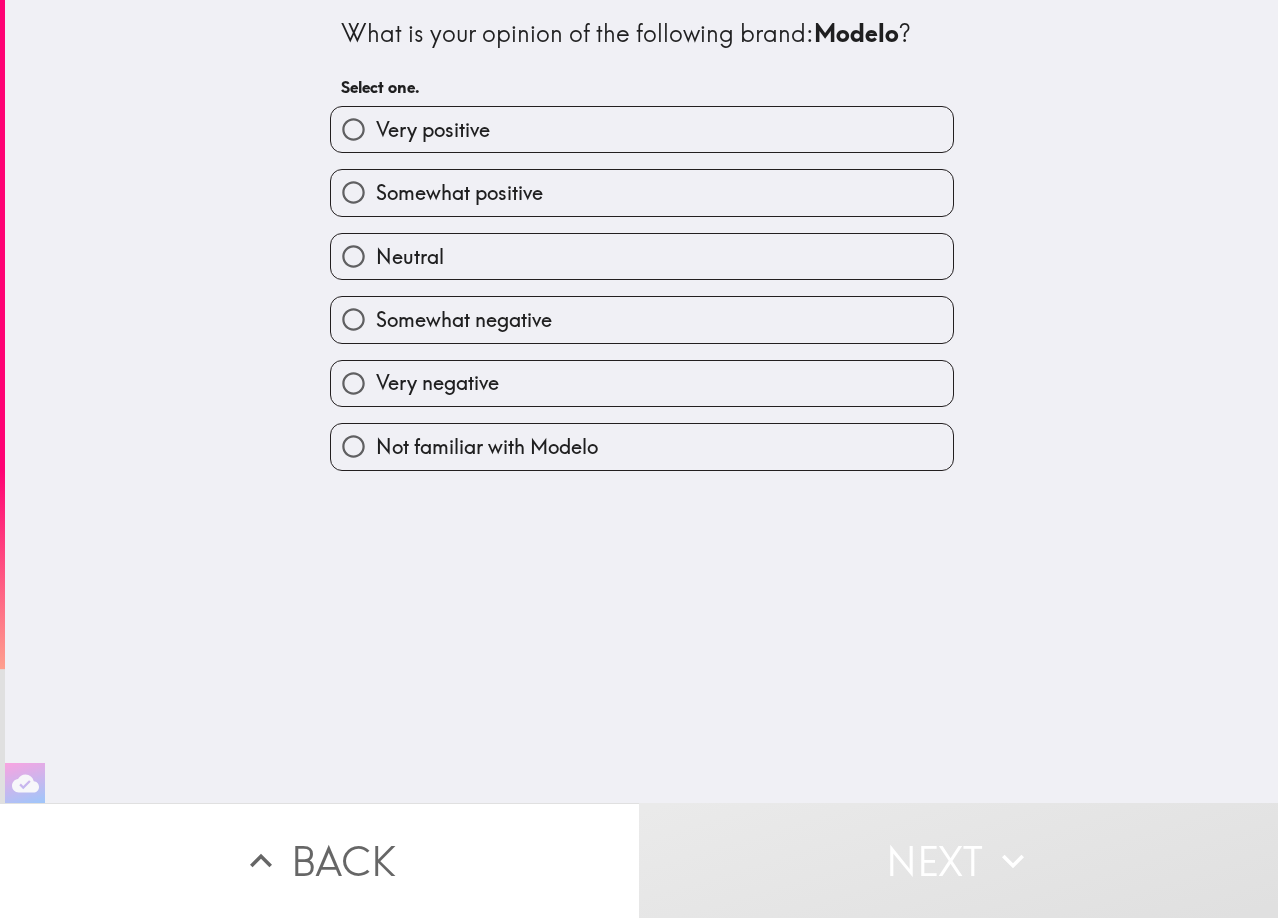 click on "Somewhat negative" at bounding box center (353, 319) 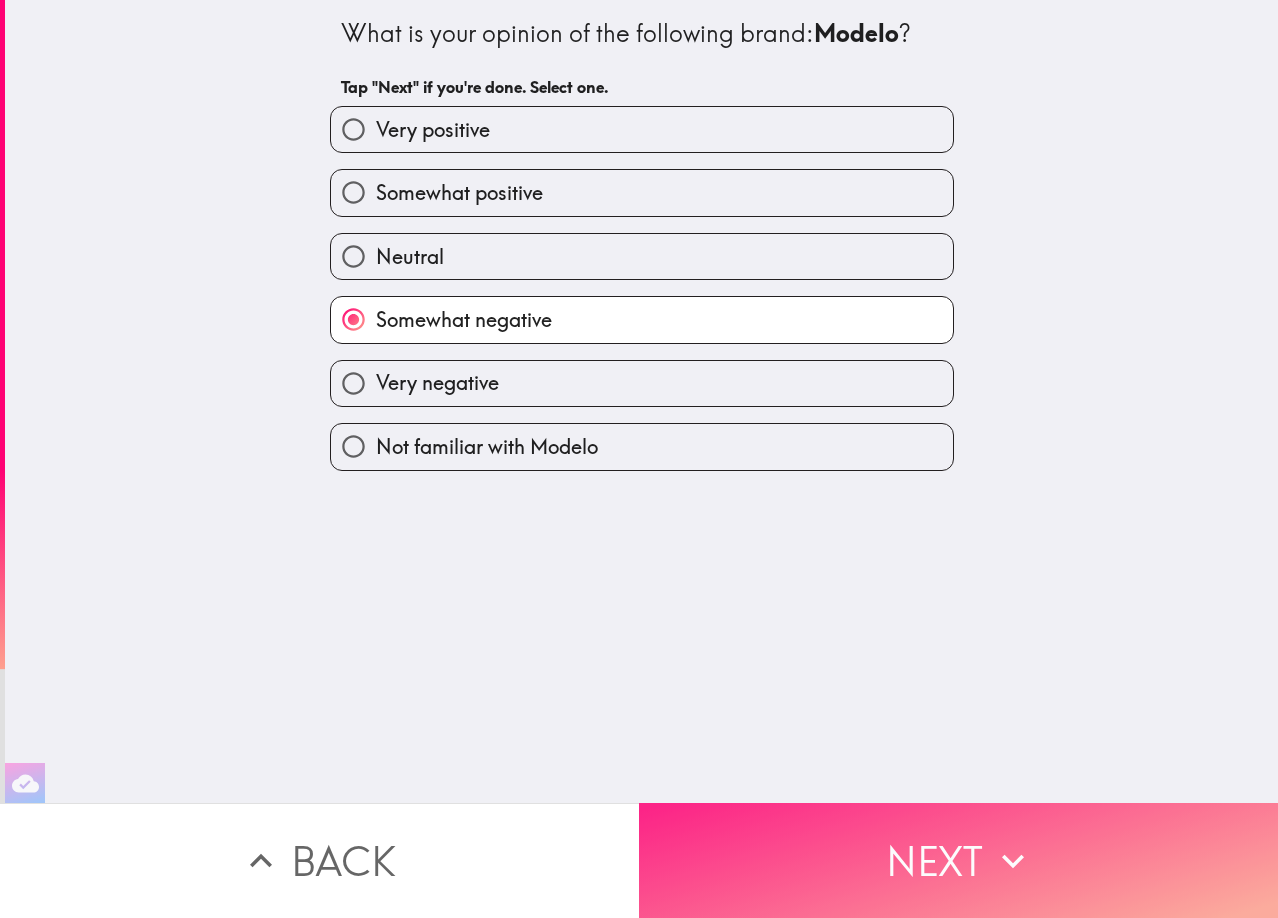 click on "Next" at bounding box center [958, 860] 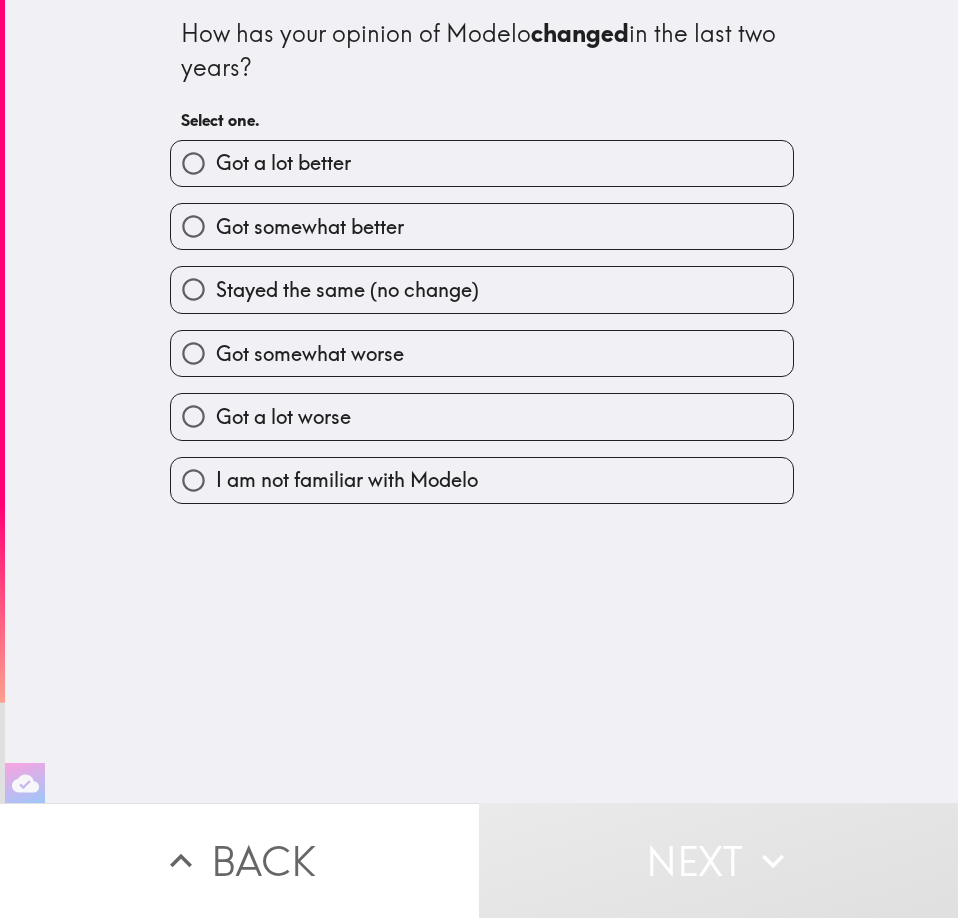 click on "Got a lot worse" at bounding box center [482, 416] 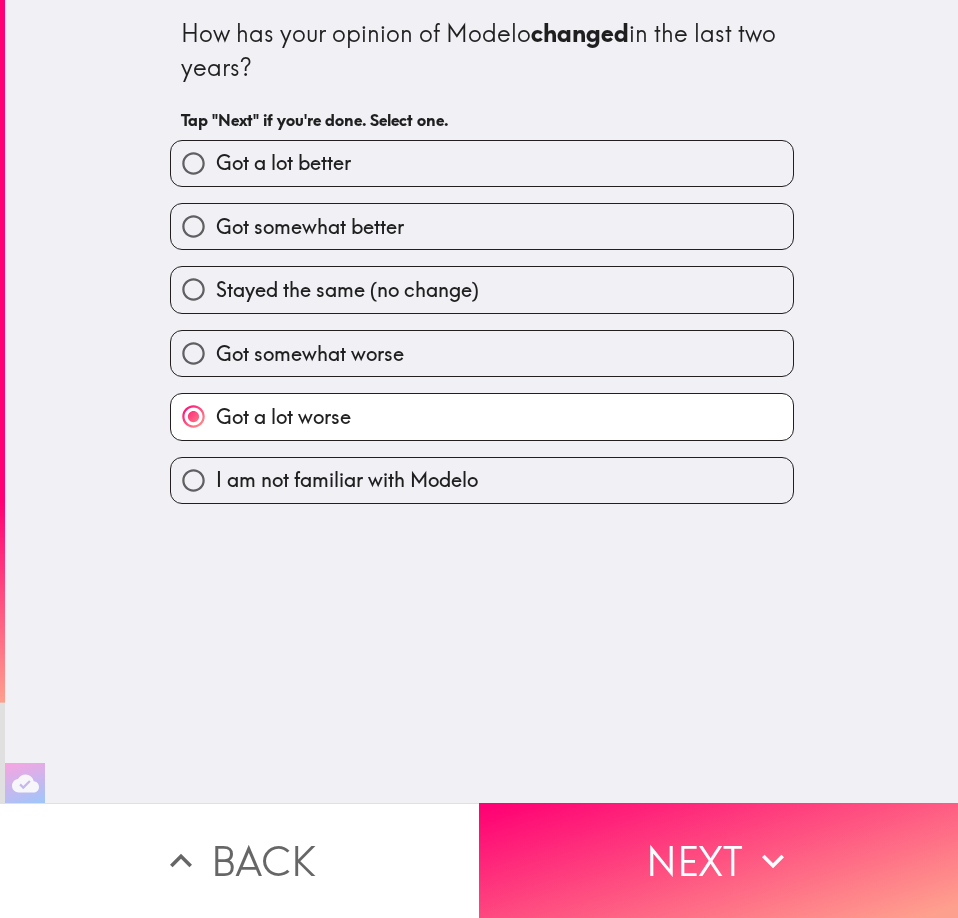 click on "Got somewhat worse" at bounding box center (482, 353) 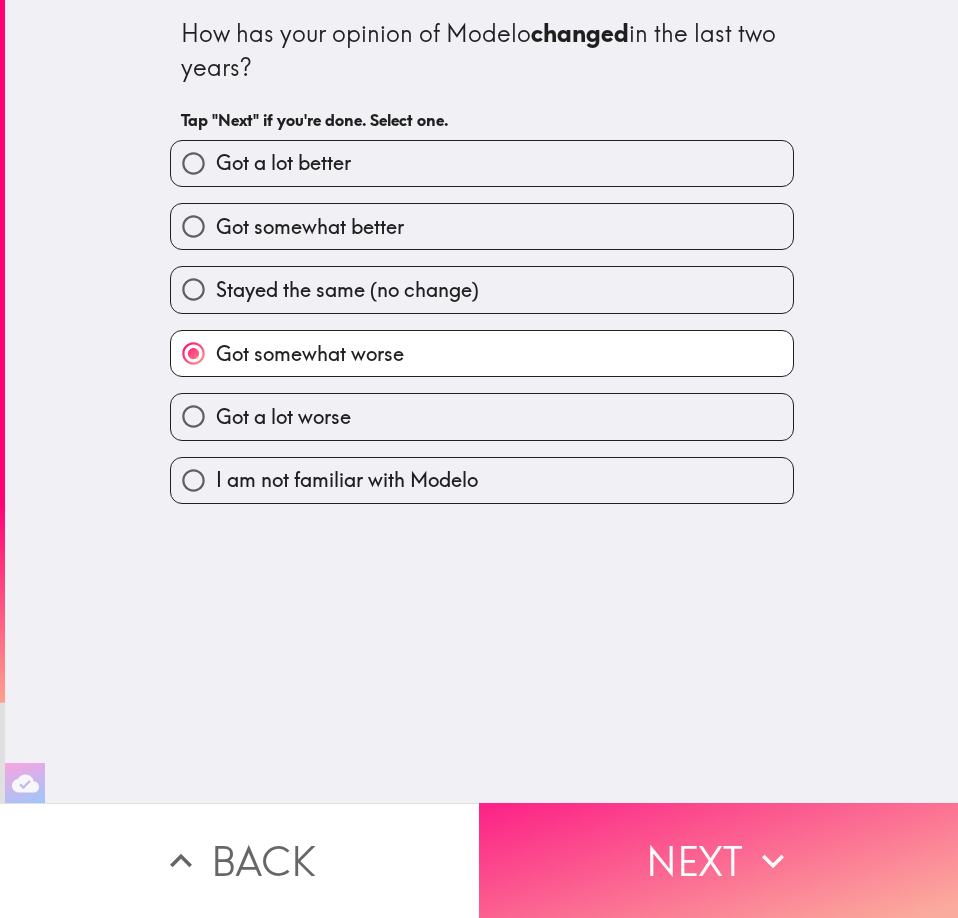 click 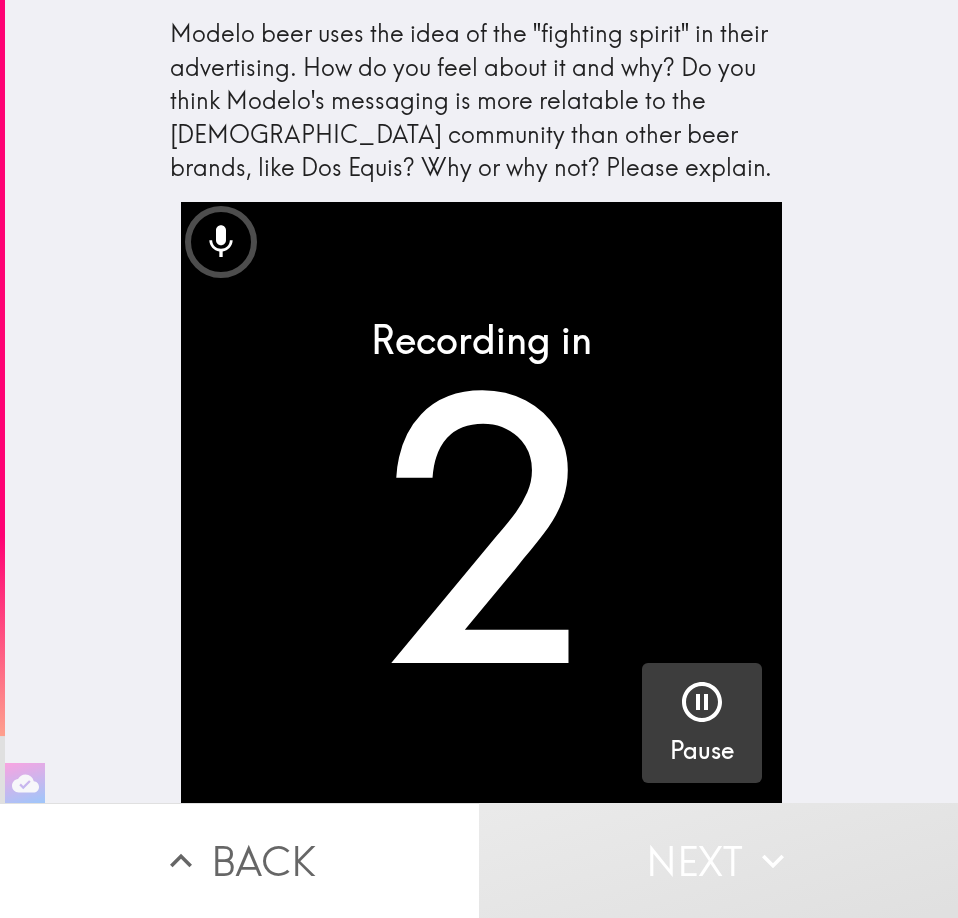 click 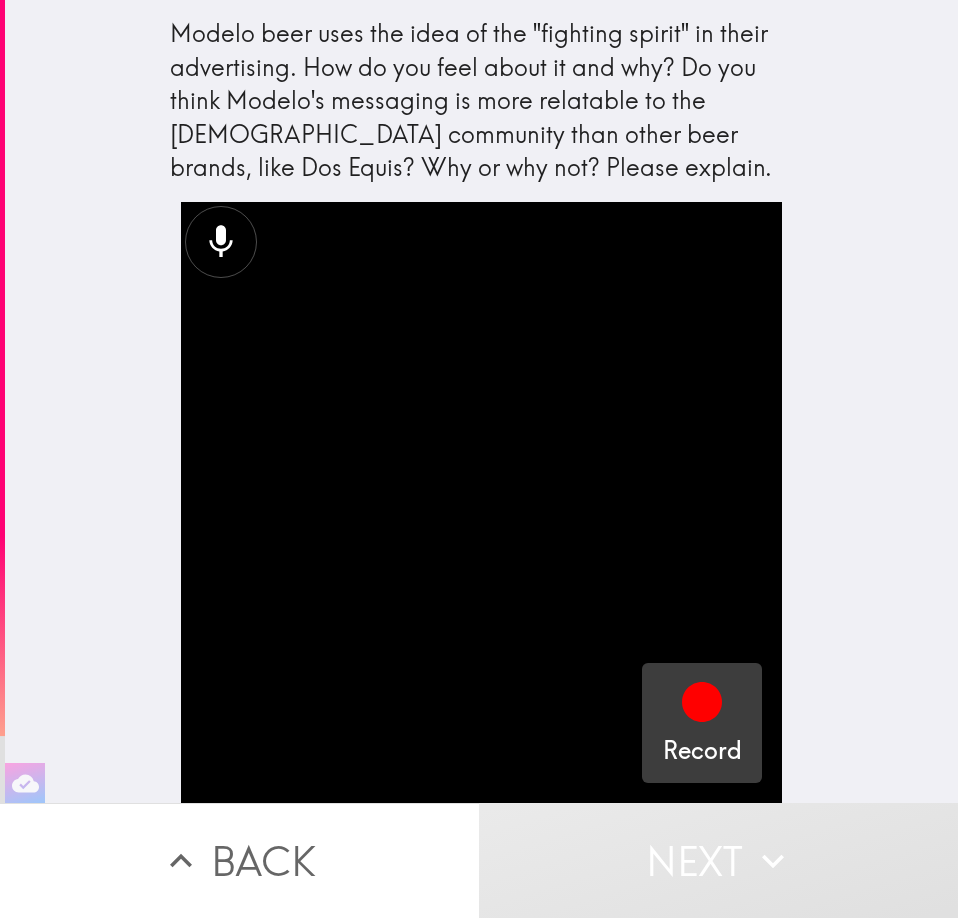 click on "Modelo beer uses the idea of the "fighting spirit" in their advertising. How do you feel about it and why? Do you think Modelo's messaging is more relatable to the [DEMOGRAPHIC_DATA] community than other beer brands, like Dos Equis? Why or why not? Please explain." at bounding box center (482, 101) 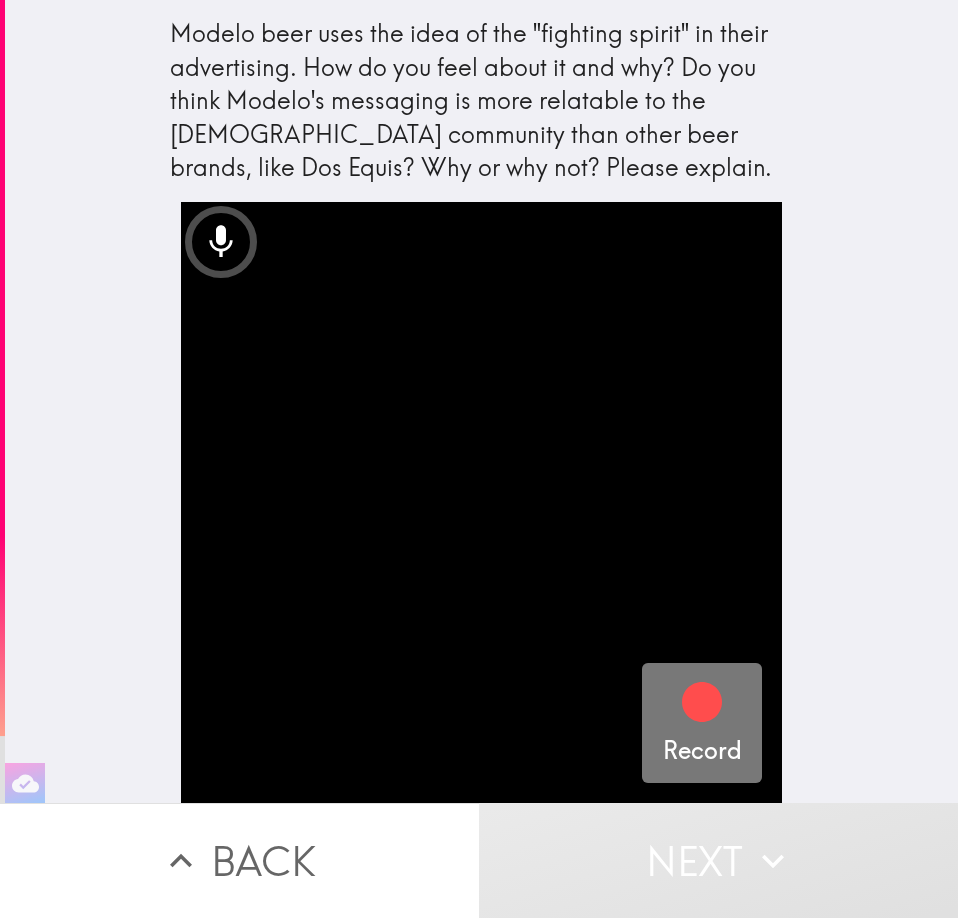 click 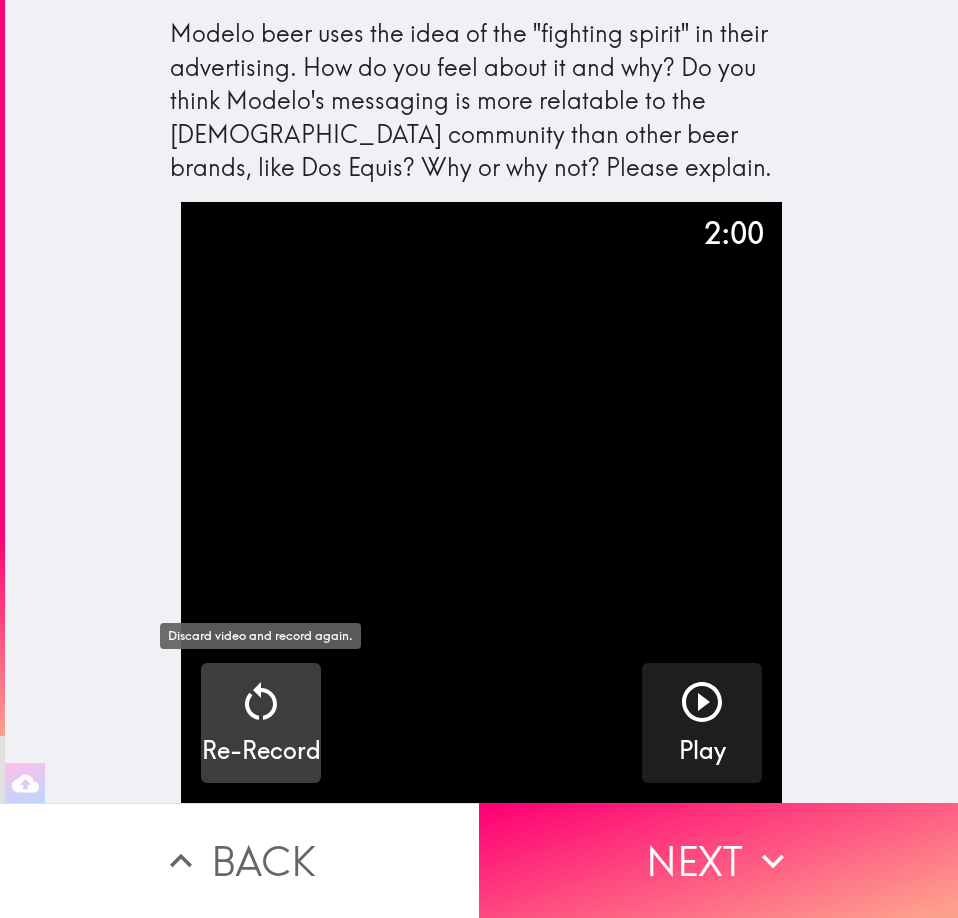 click 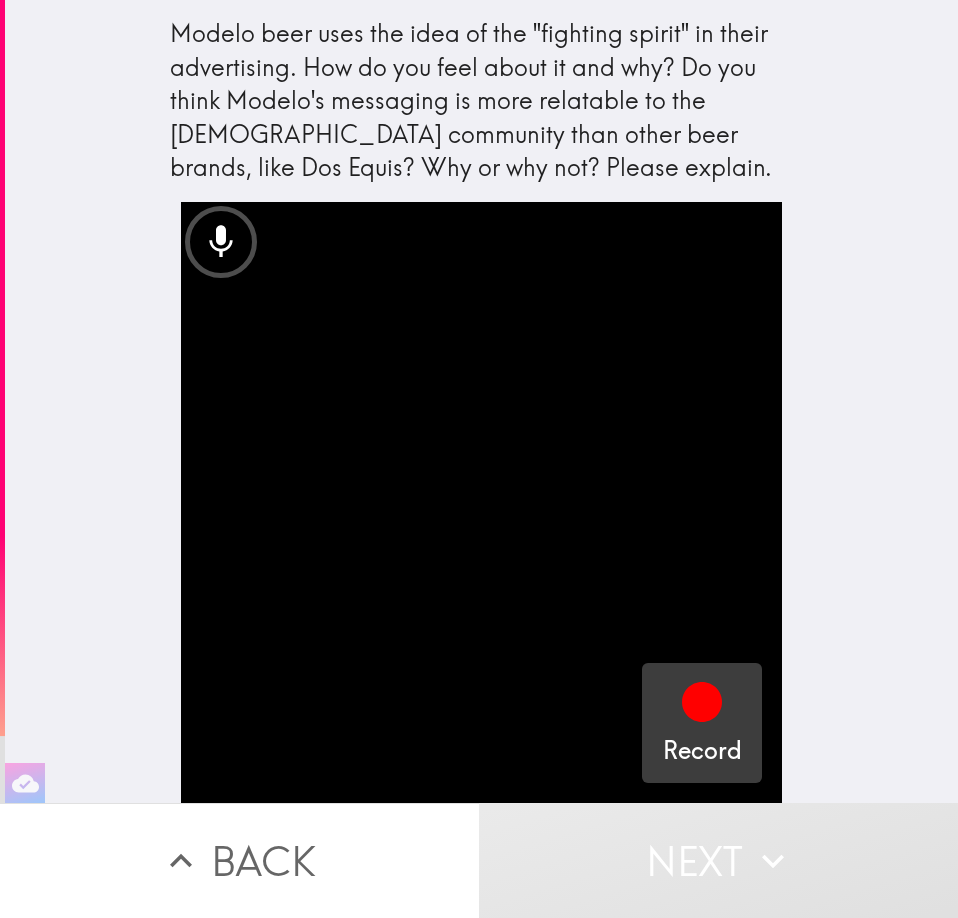 click 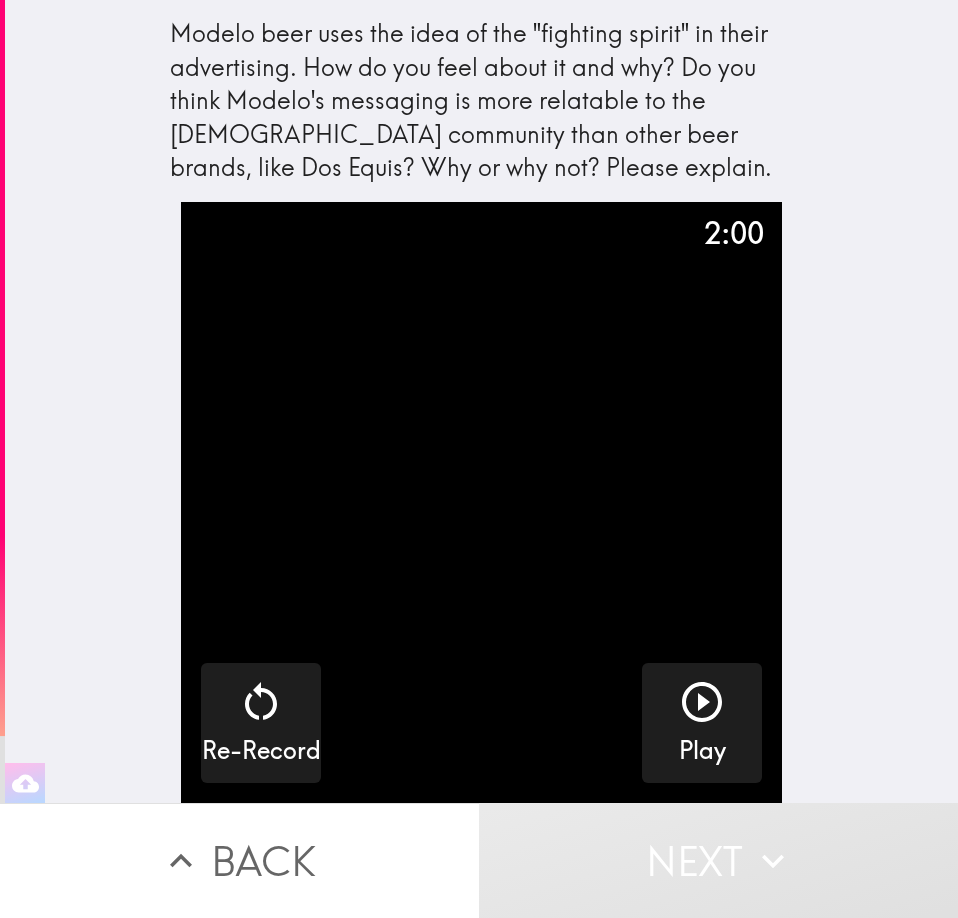 click on "Modelo beer uses the idea of the "fighting spirit" in their advertising. How do you feel about it and why? Do you think Modelo's messaging is more relatable to the [DEMOGRAPHIC_DATA] community than other beer brands, like Dos Equis? Why or why not? Please explain. 2:00 Re-Record Play" at bounding box center [481, 401] 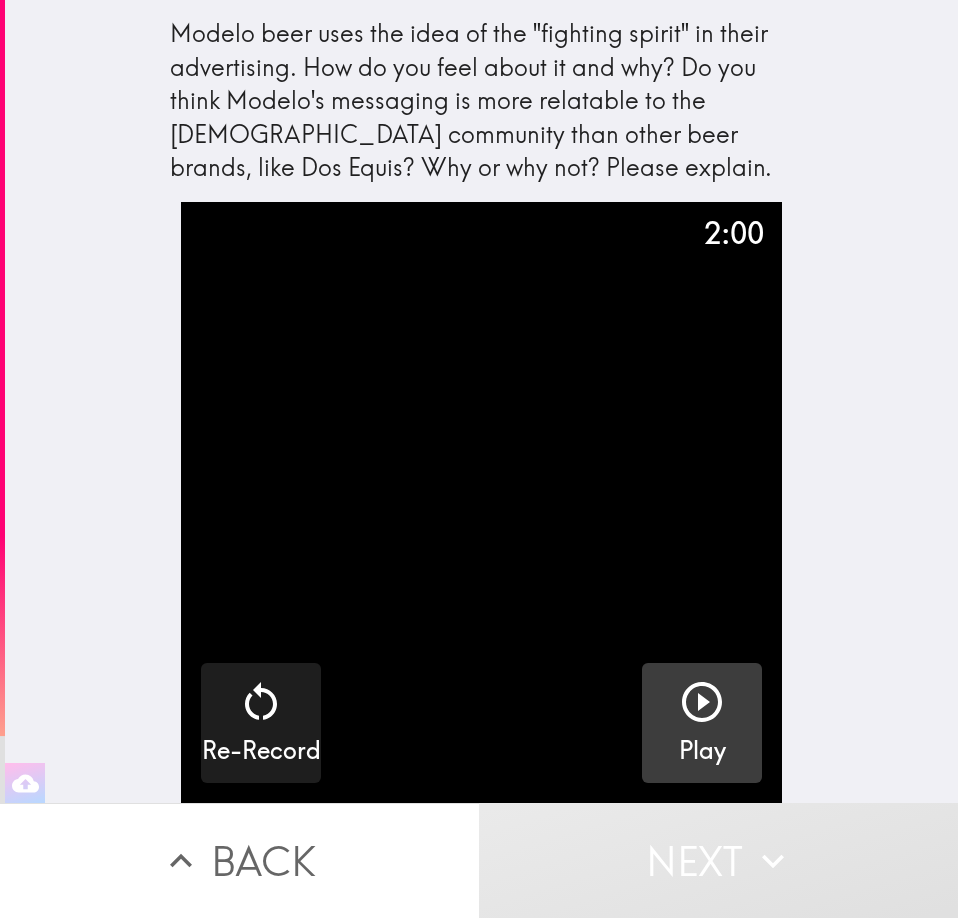 click 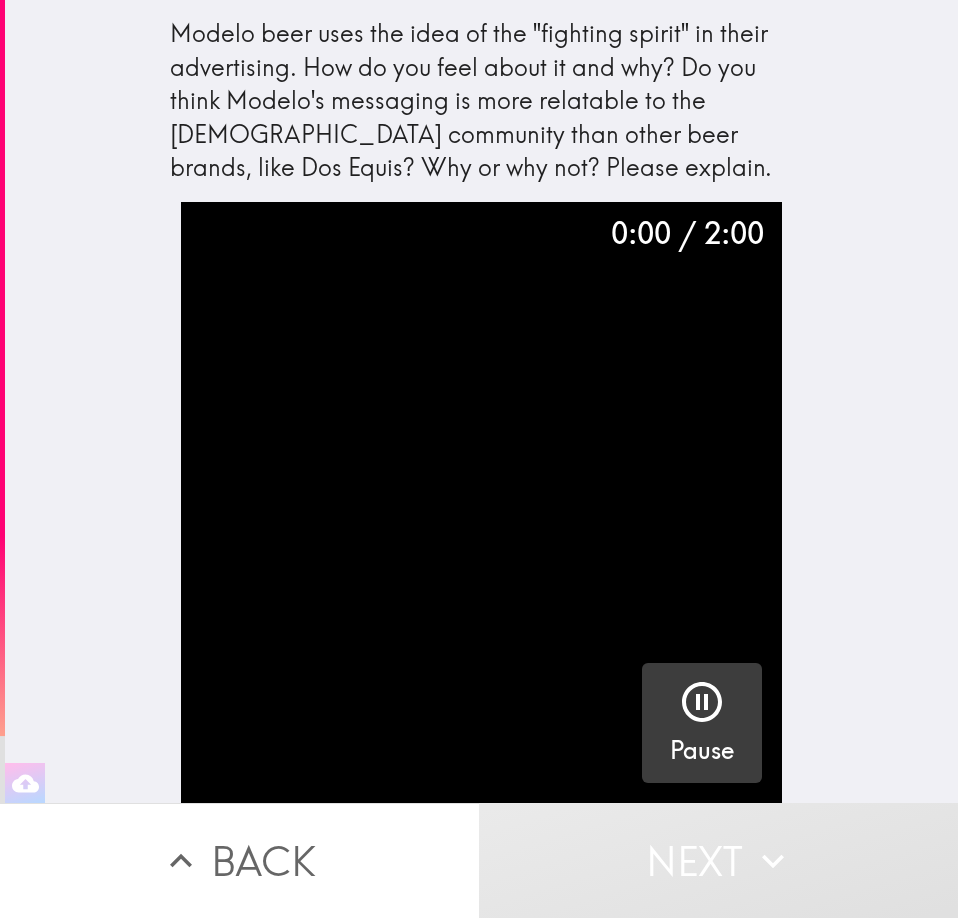click 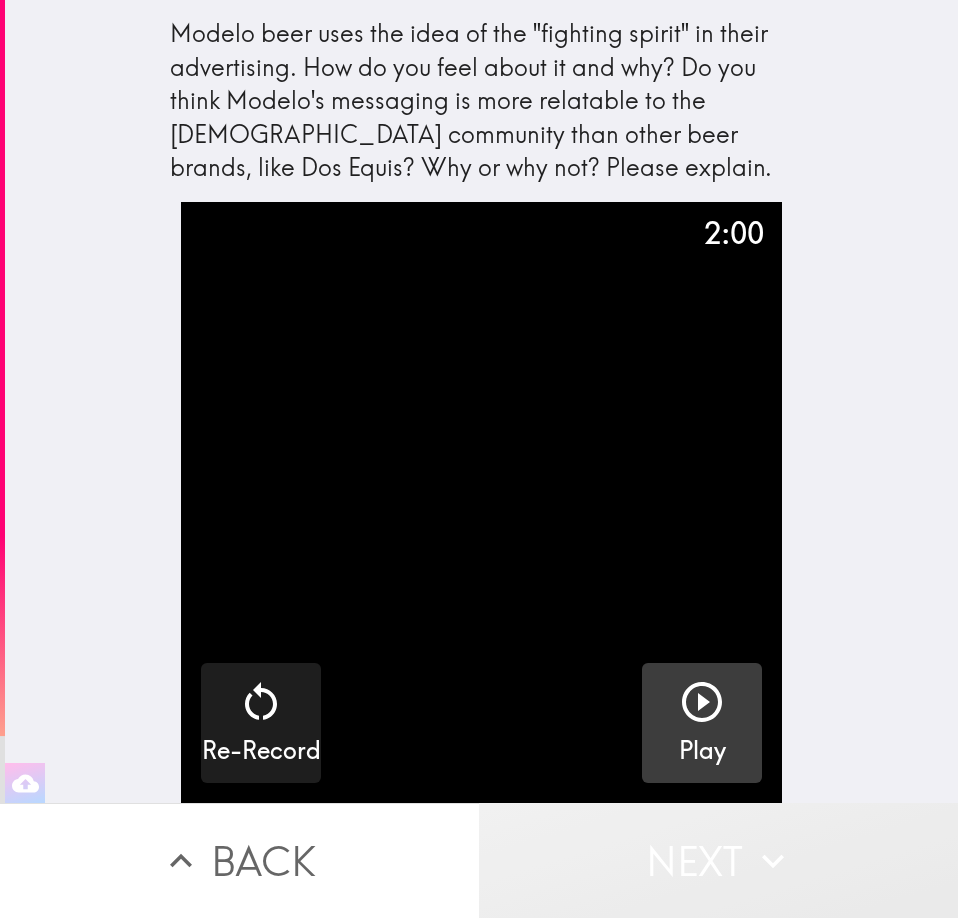 click on "Next" at bounding box center [718, 860] 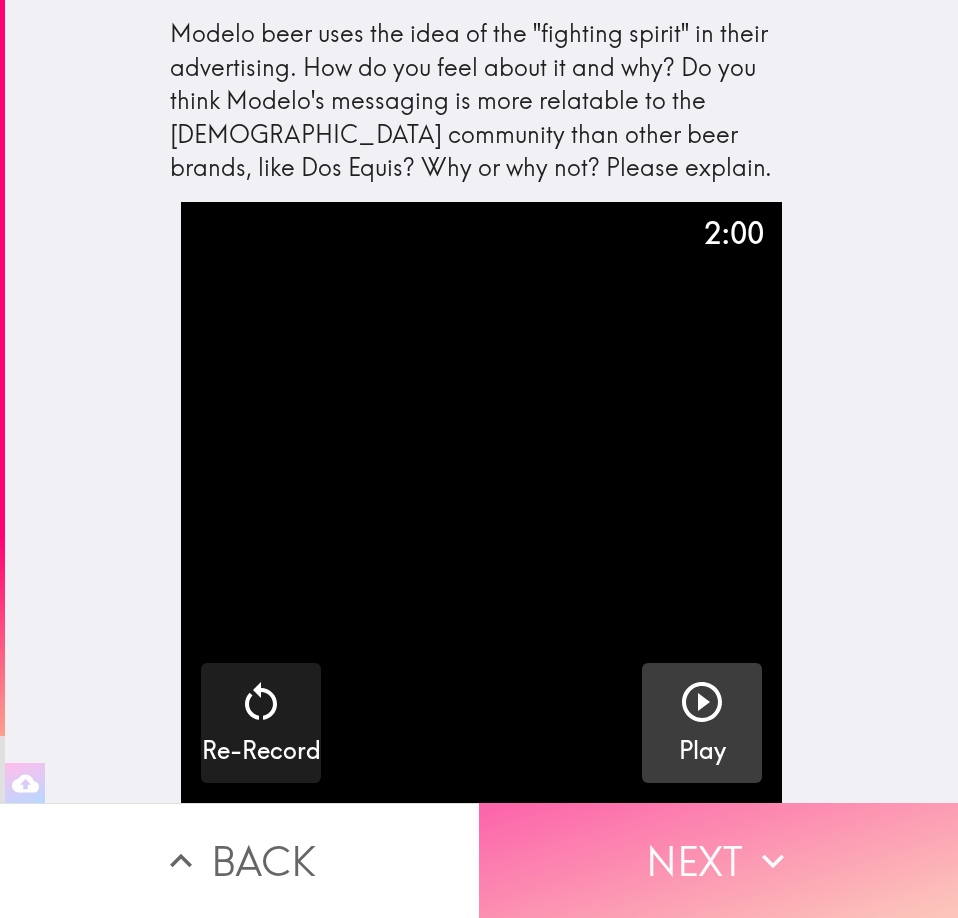 click on "Next" at bounding box center [718, 860] 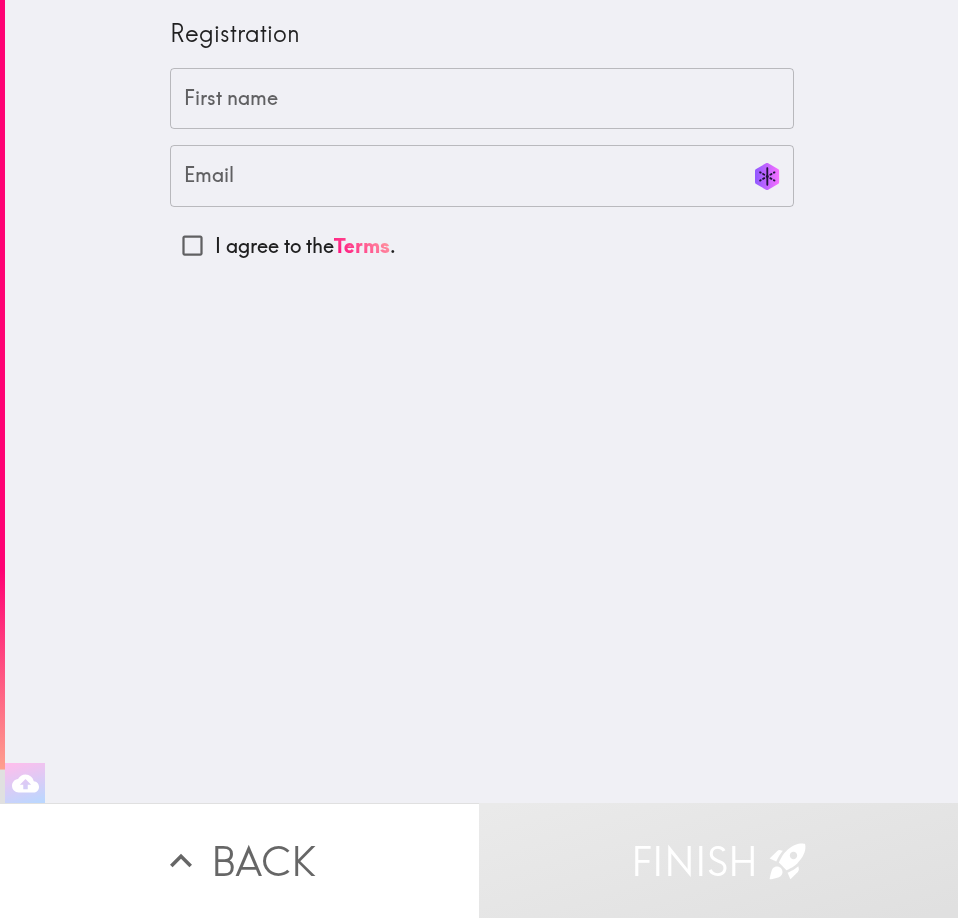click on "First name" at bounding box center (482, 99) 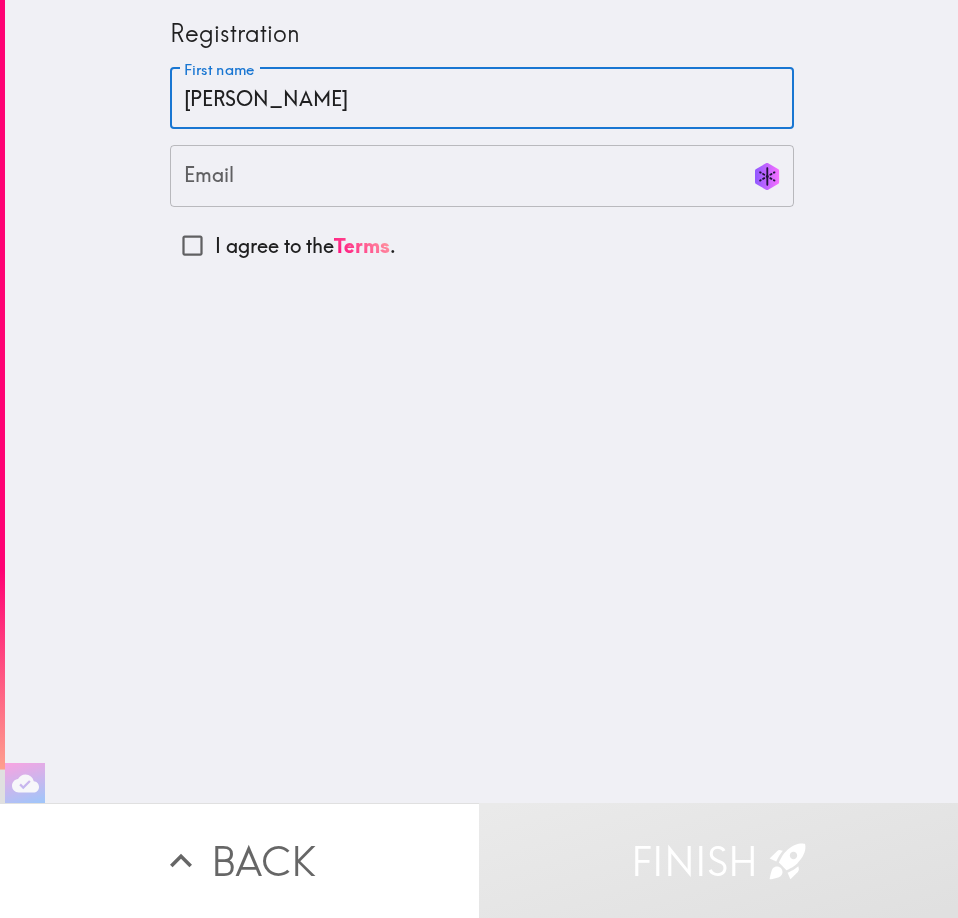 type on "[PERSON_NAME]" 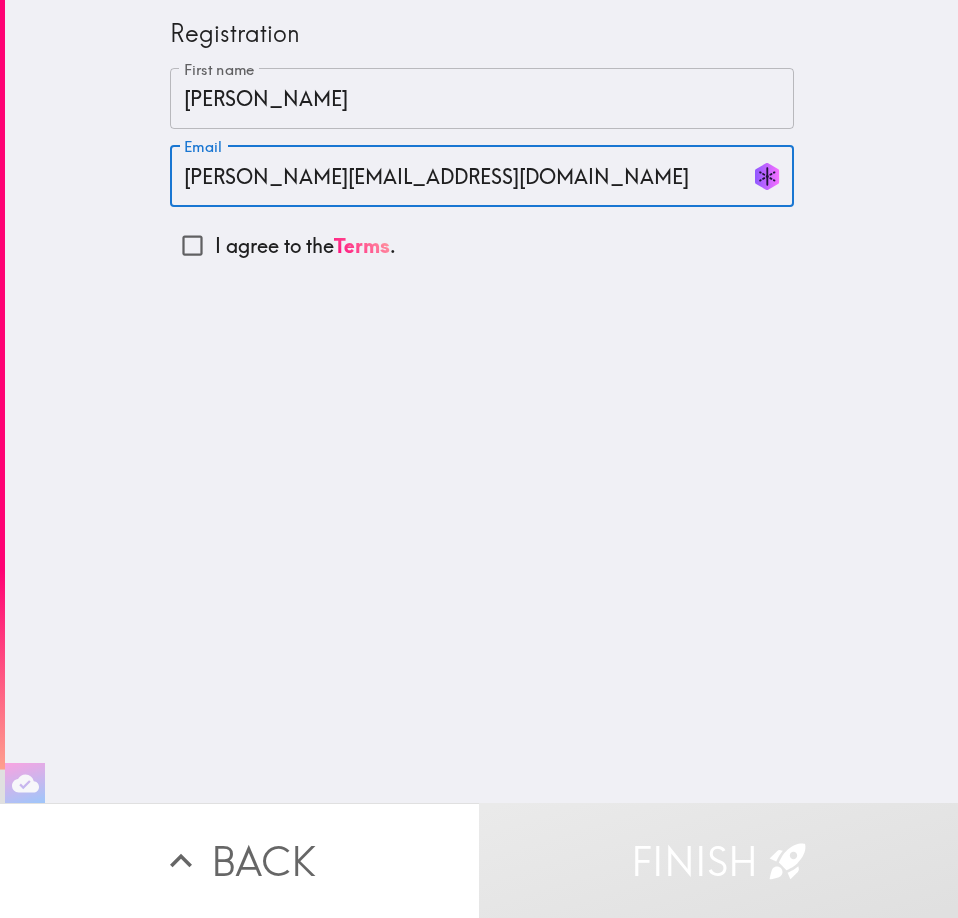 type on "[PERSON_NAME][EMAIL_ADDRESS][DOMAIN_NAME]" 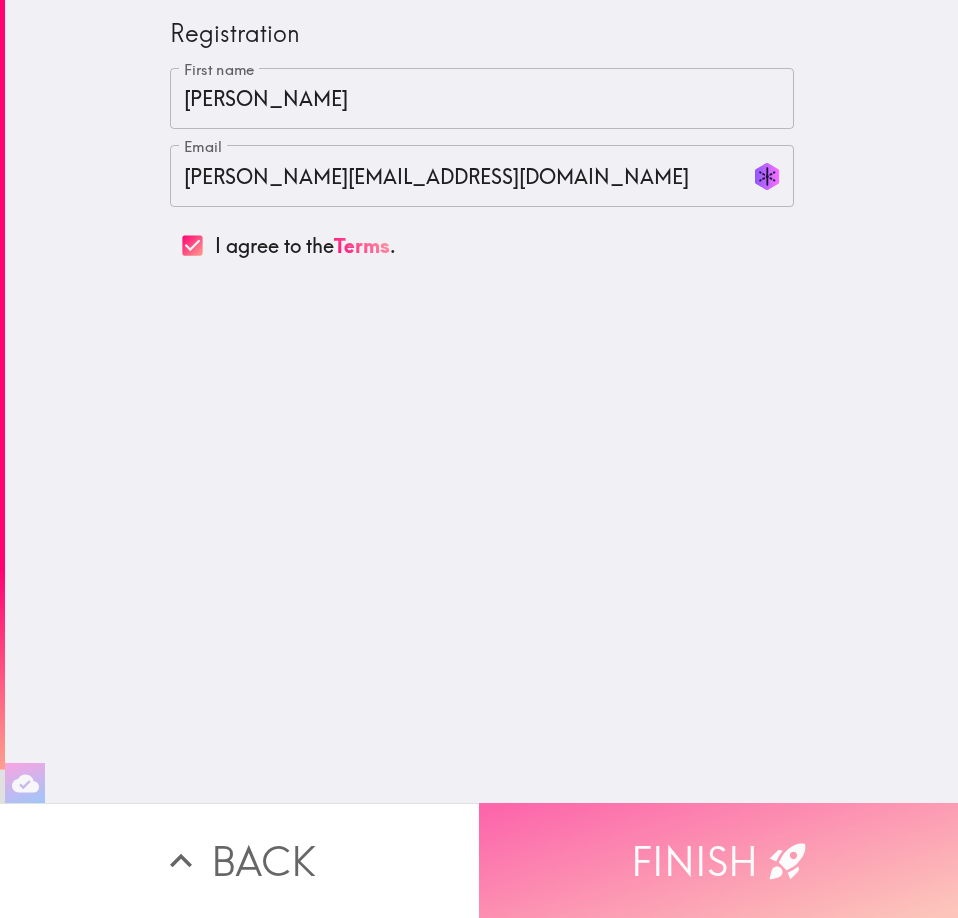 click on "Finish" at bounding box center [718, 860] 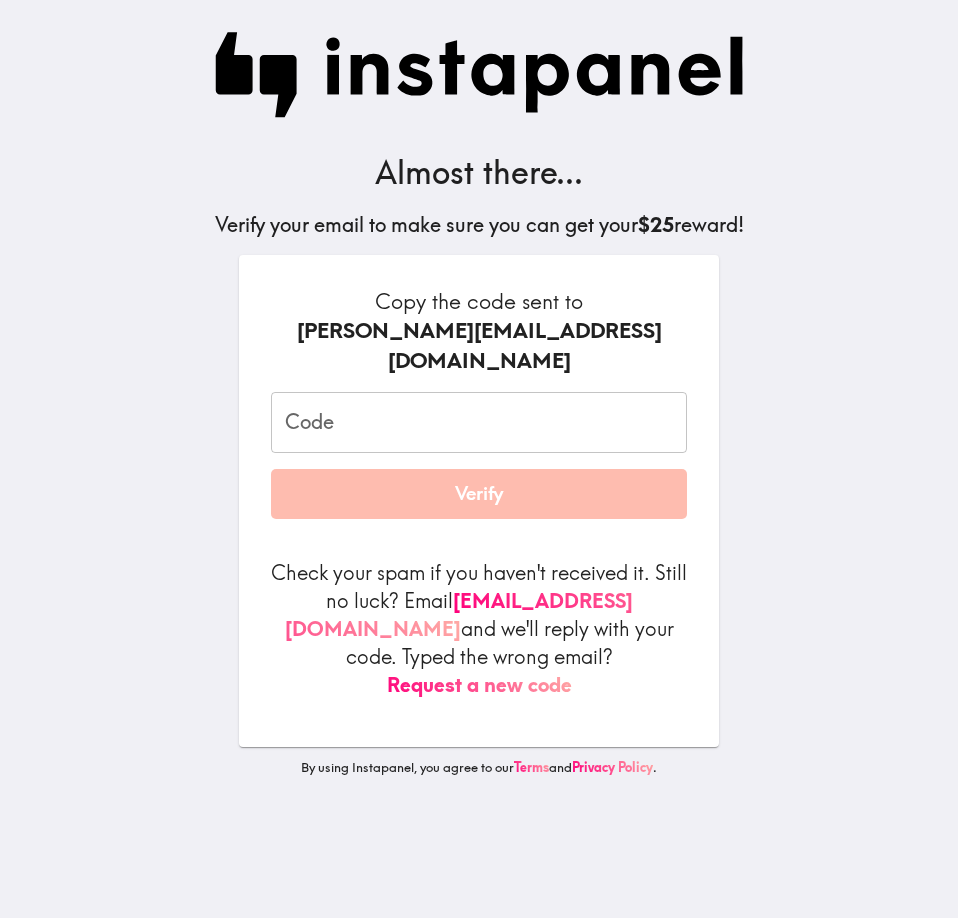 click on "Code" at bounding box center (479, 423) 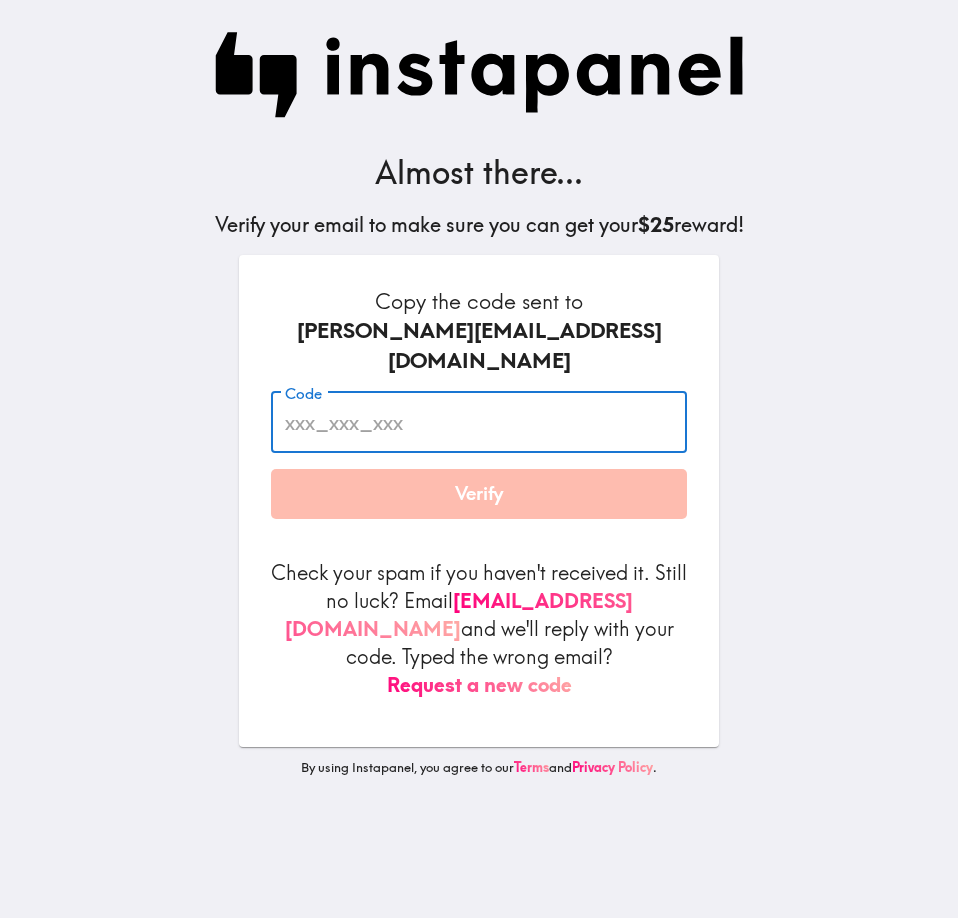 paste on "HLn_Tjy_phK" 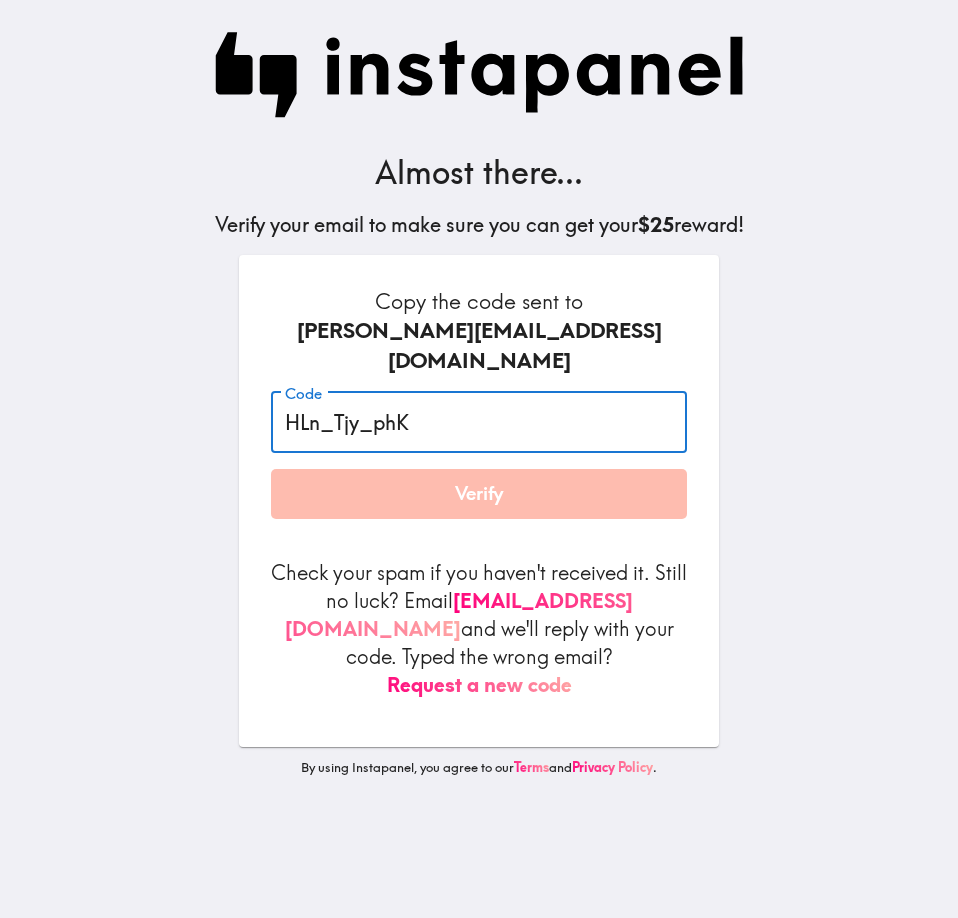 type on "HLn_Tjy_phK" 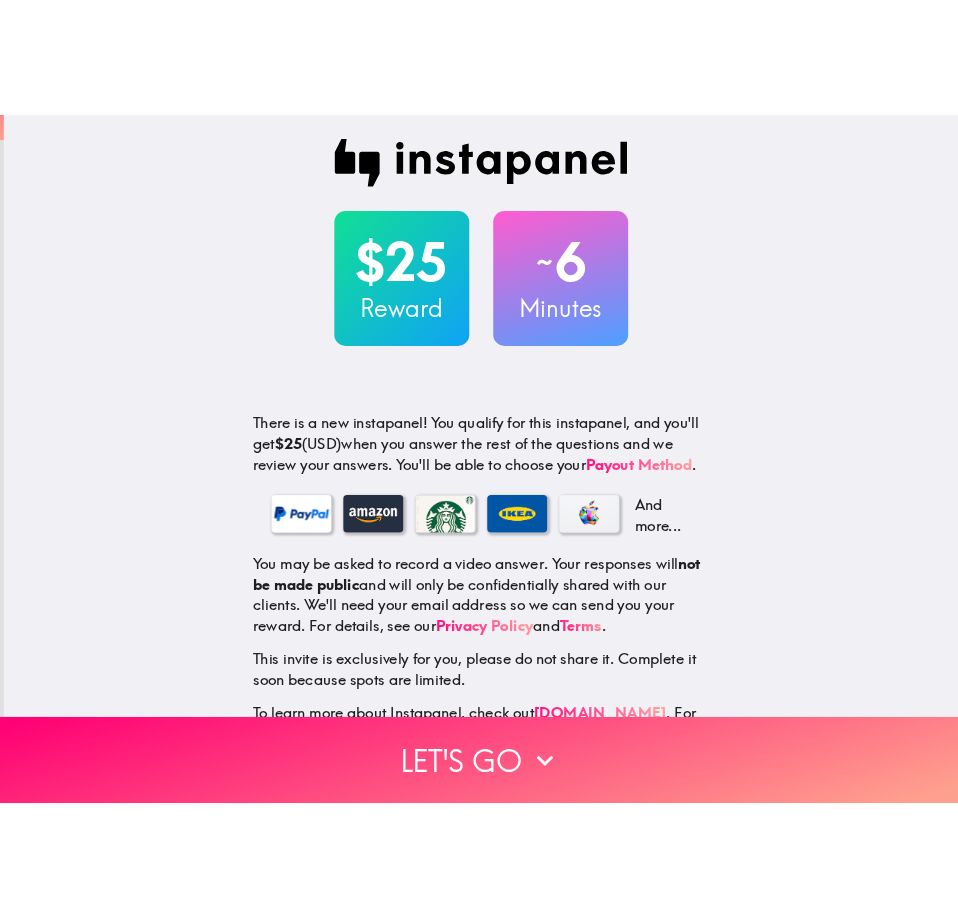 scroll, scrollTop: 0, scrollLeft: 0, axis: both 